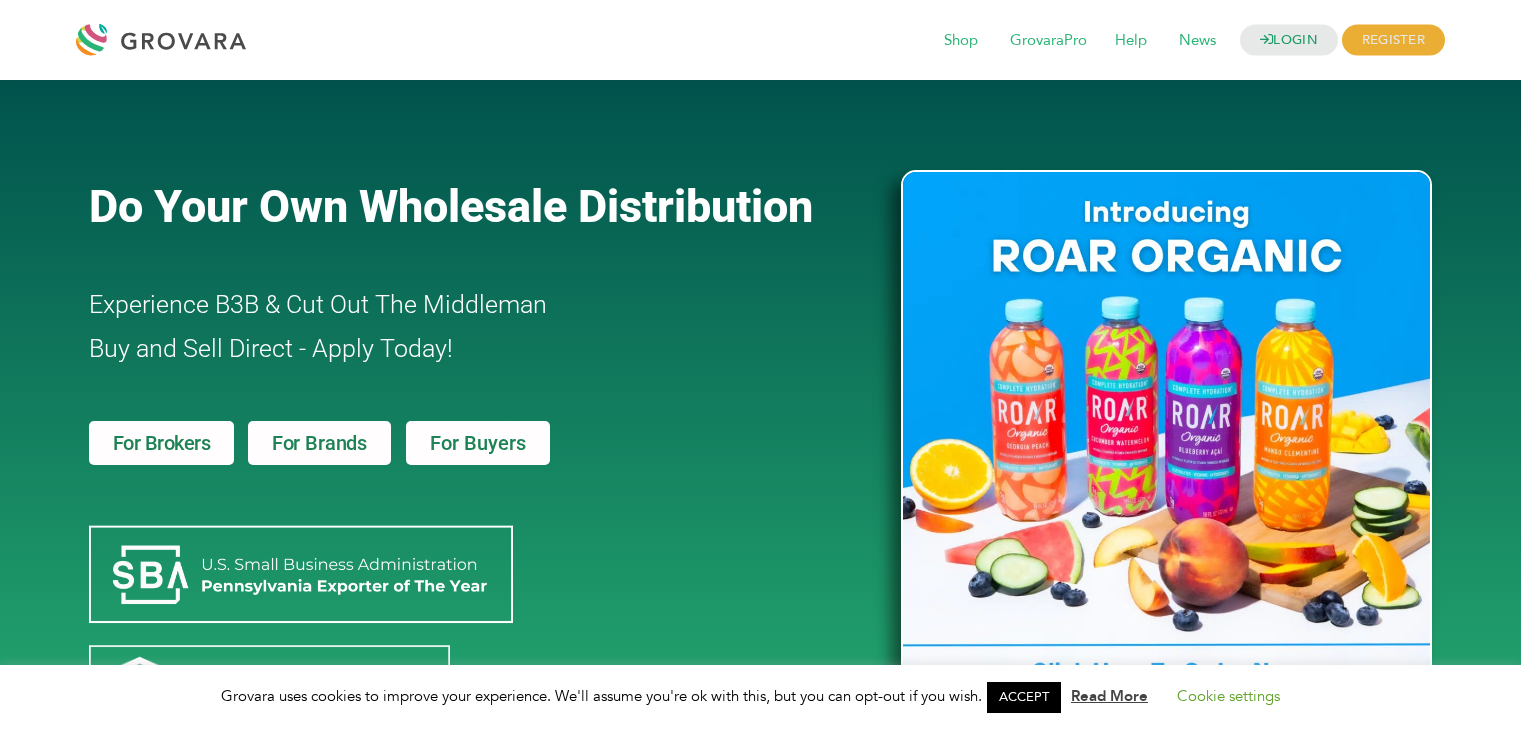 scroll, scrollTop: 0, scrollLeft: 0, axis: both 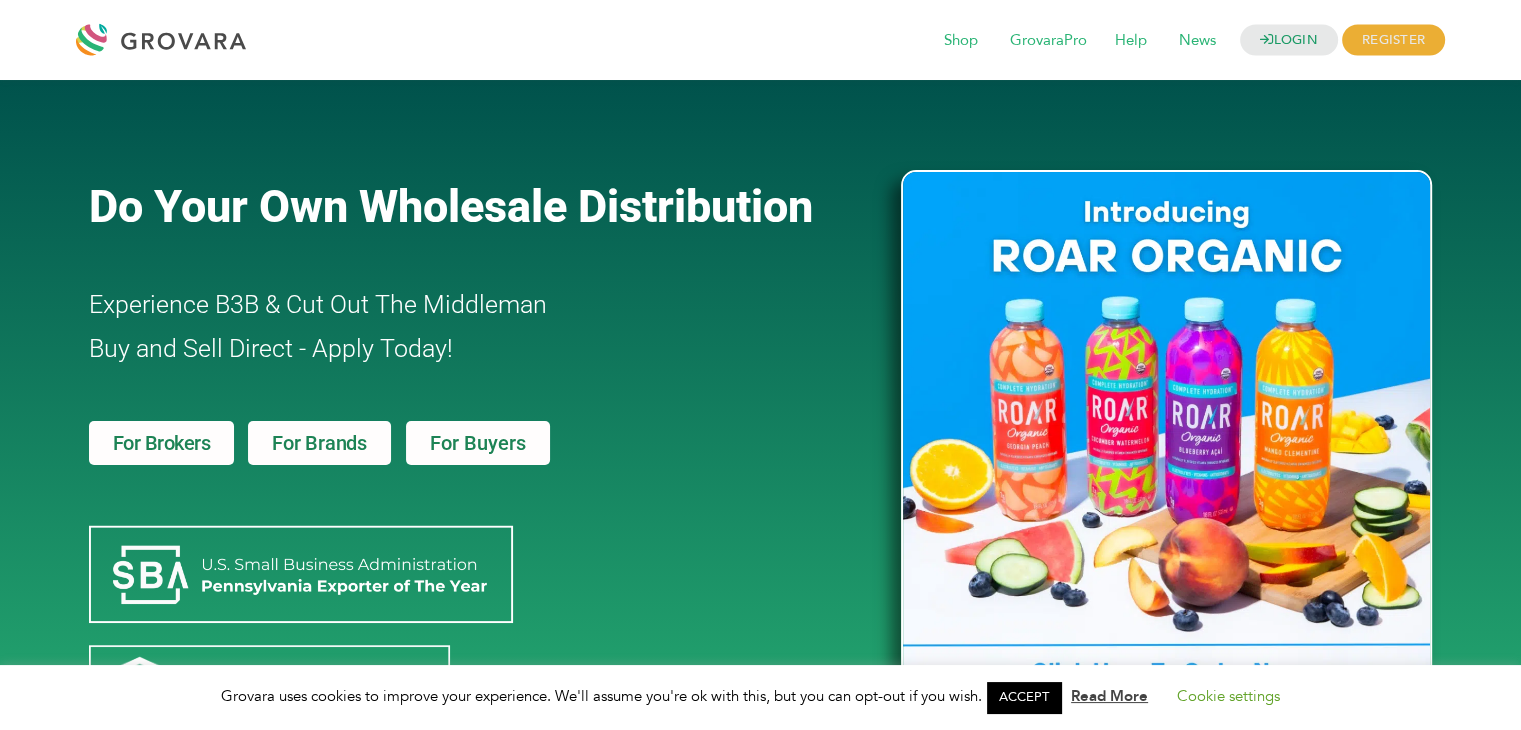 click on "For Brands" at bounding box center (319, 443) 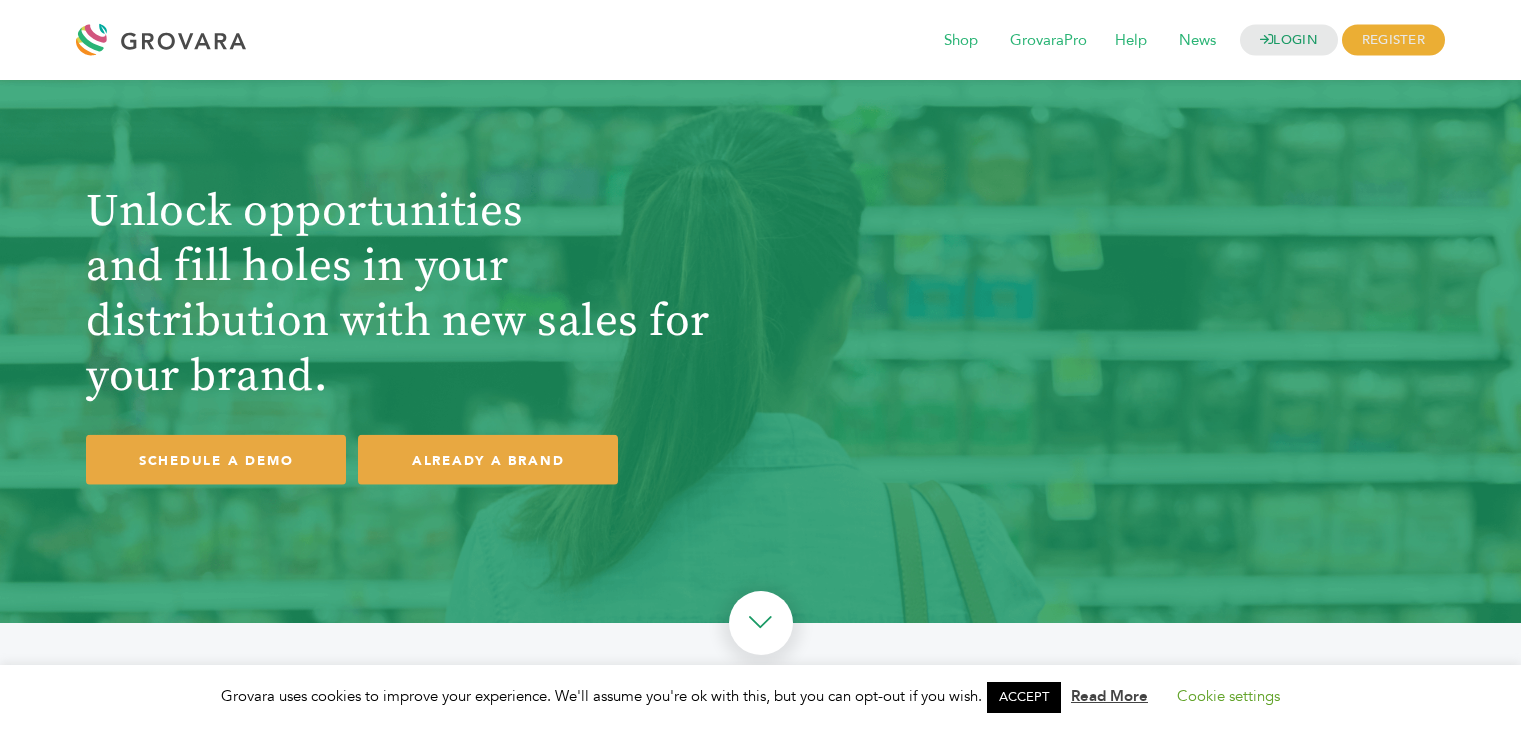 scroll, scrollTop: 0, scrollLeft: 0, axis: both 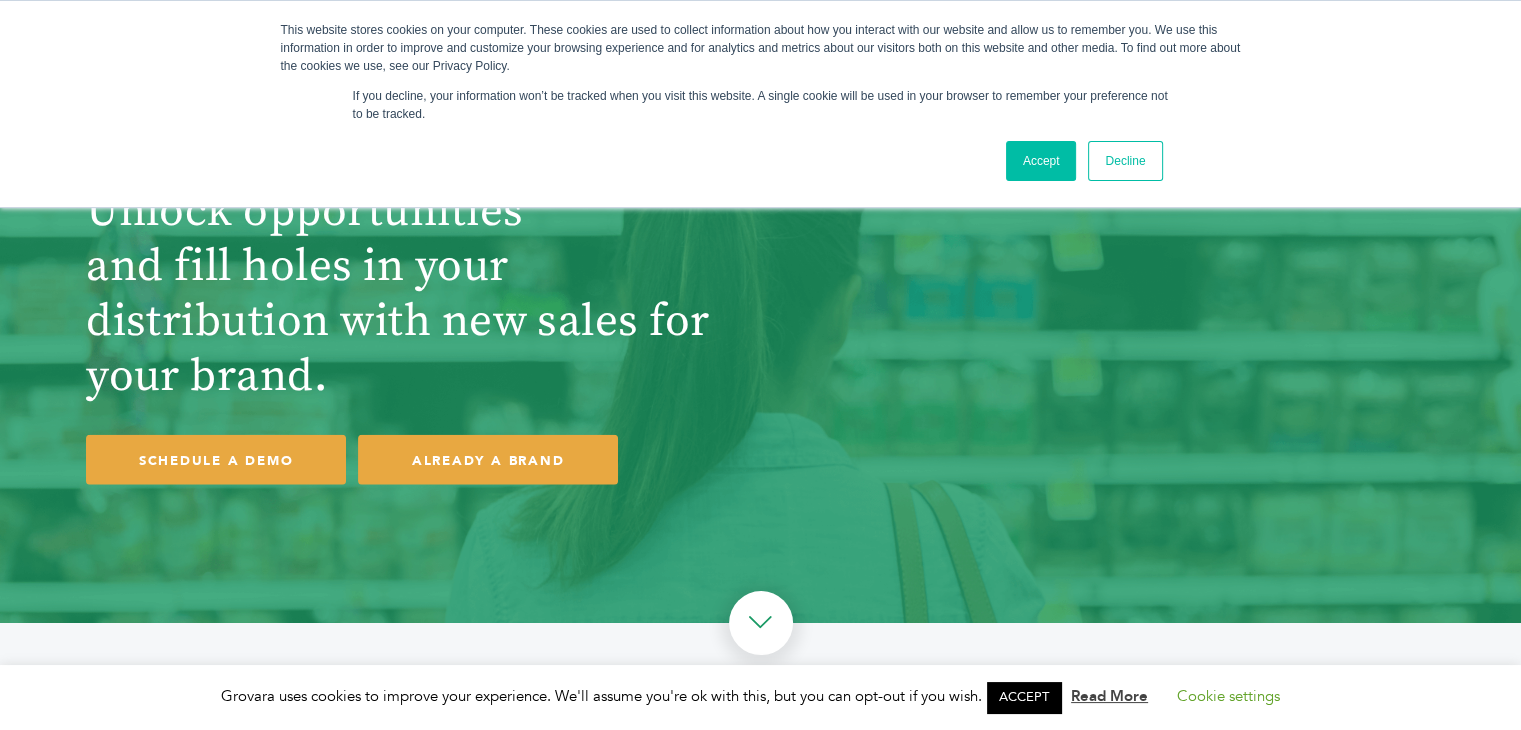 click on "Accept" at bounding box center (1041, 161) 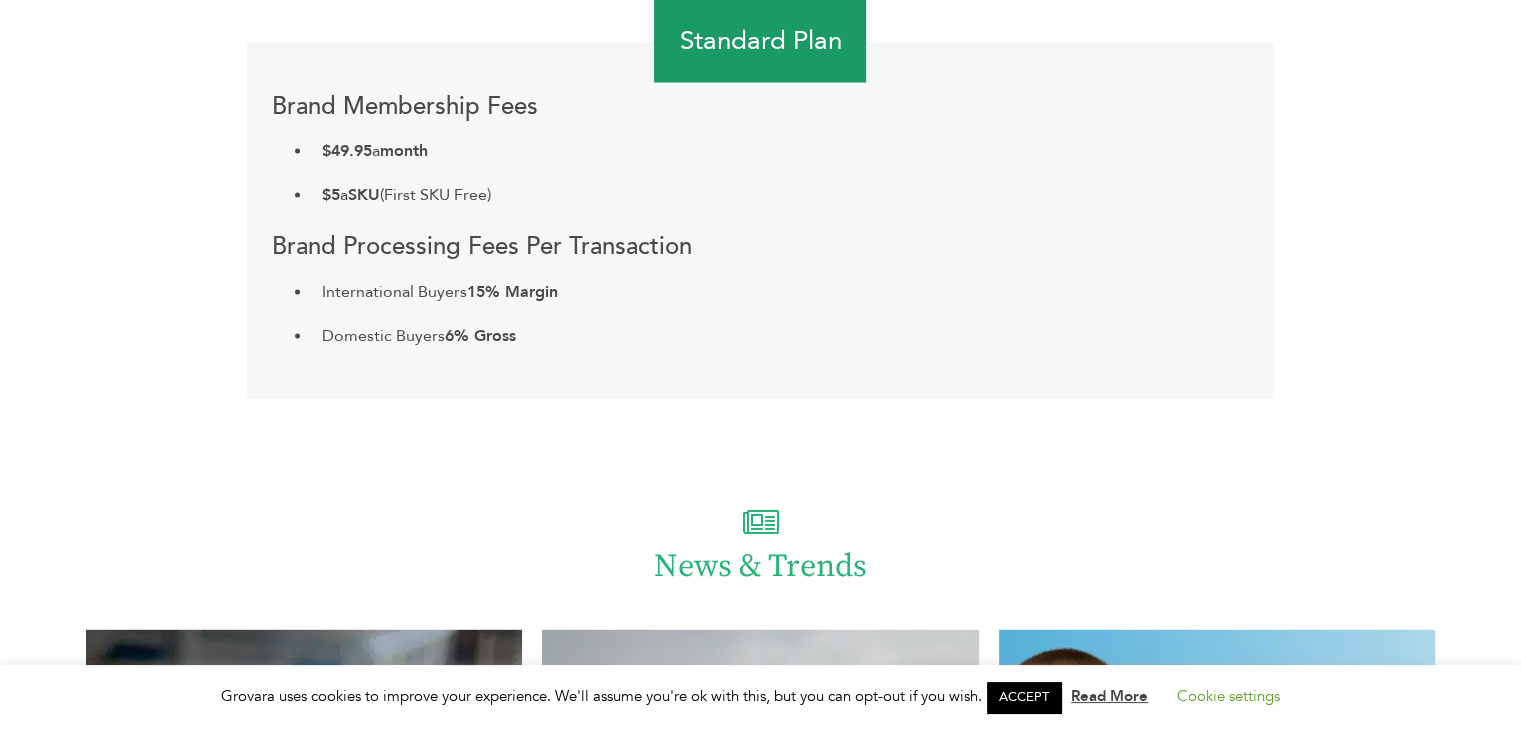 scroll, scrollTop: 4075, scrollLeft: 0, axis: vertical 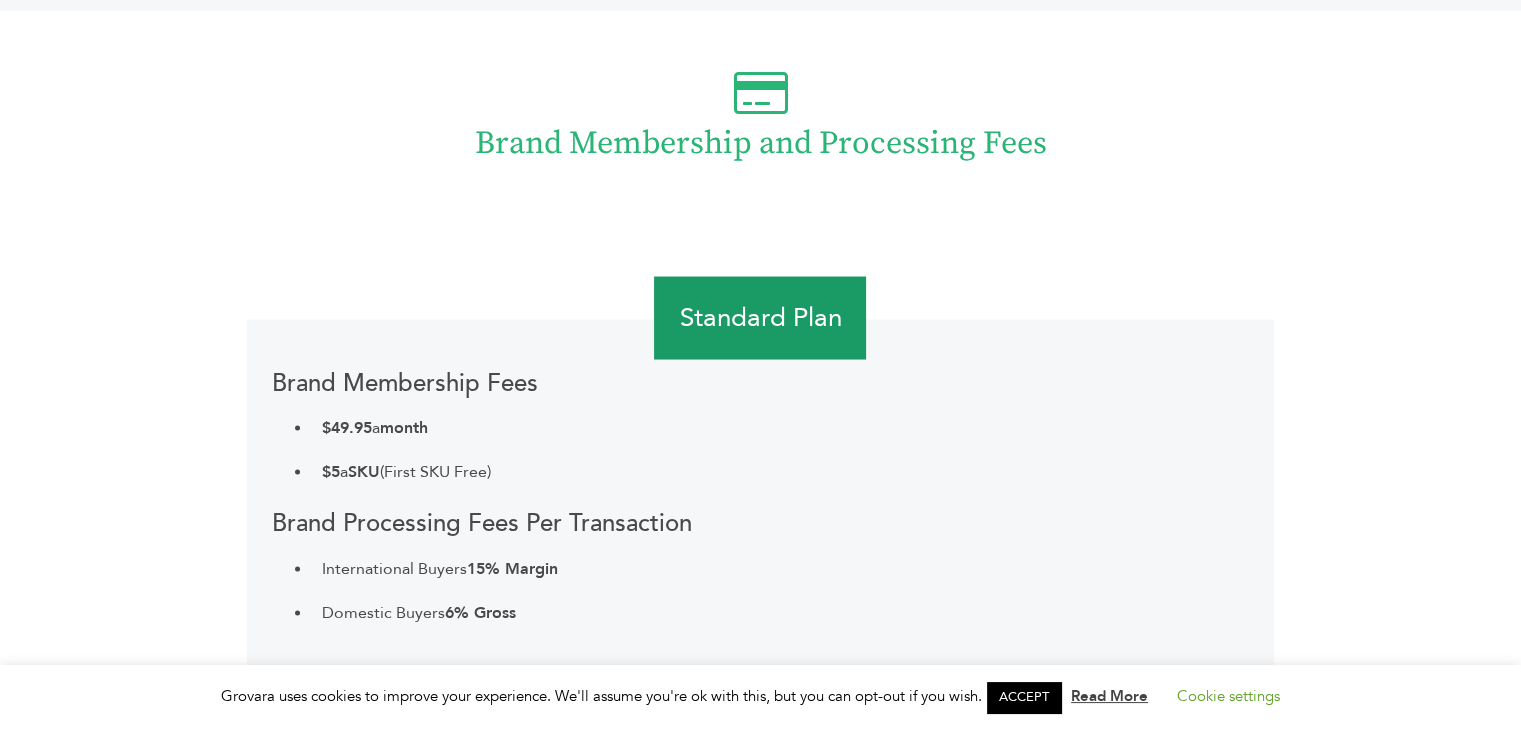 click on "Brand Membership Fees
$49.95 a month
$5 a SKU (First SKU Free)
Brand Processing Fees Per Transaction
International Buyers 15% Margin
Domestic Buyers 6% Gross" at bounding box center [760, 497] 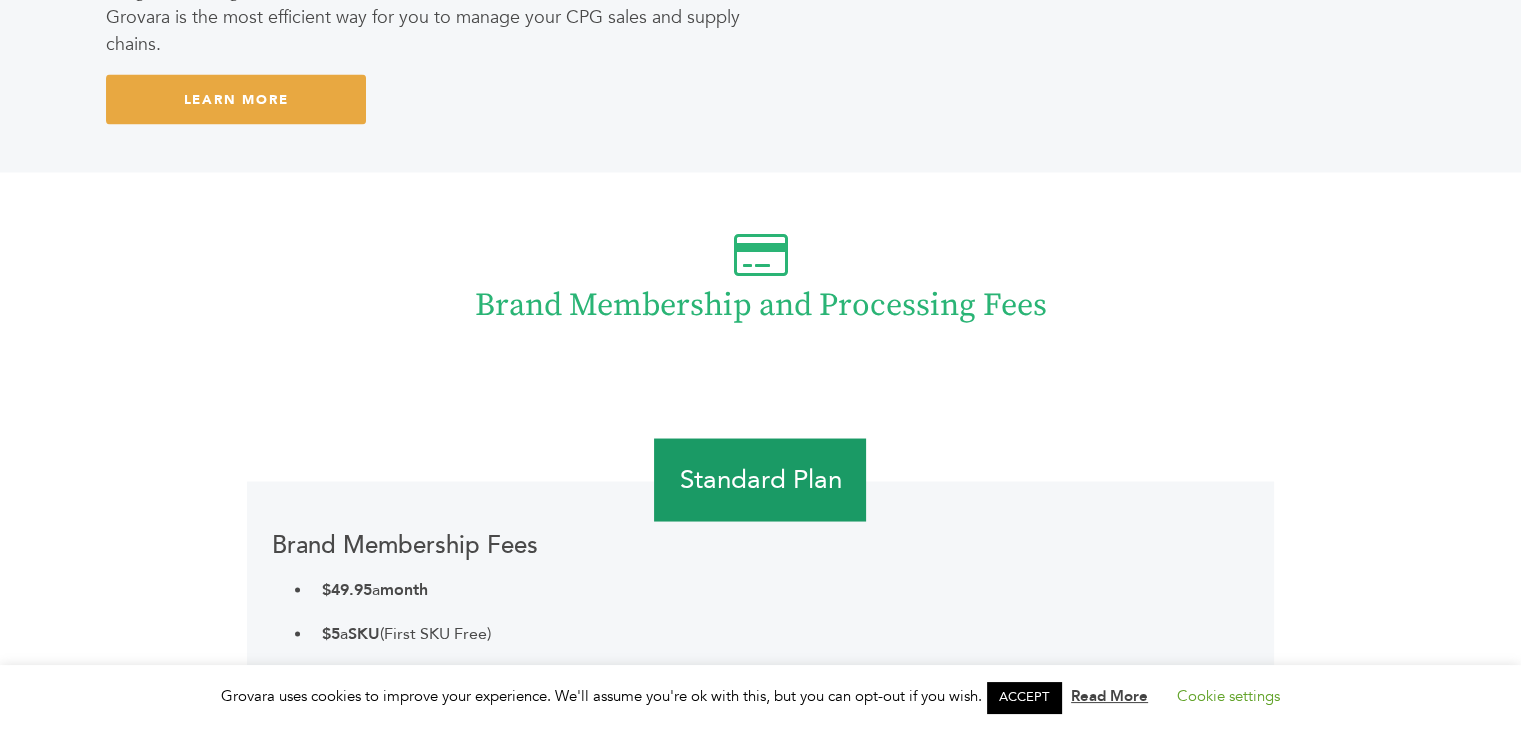 scroll, scrollTop: 0, scrollLeft: 0, axis: both 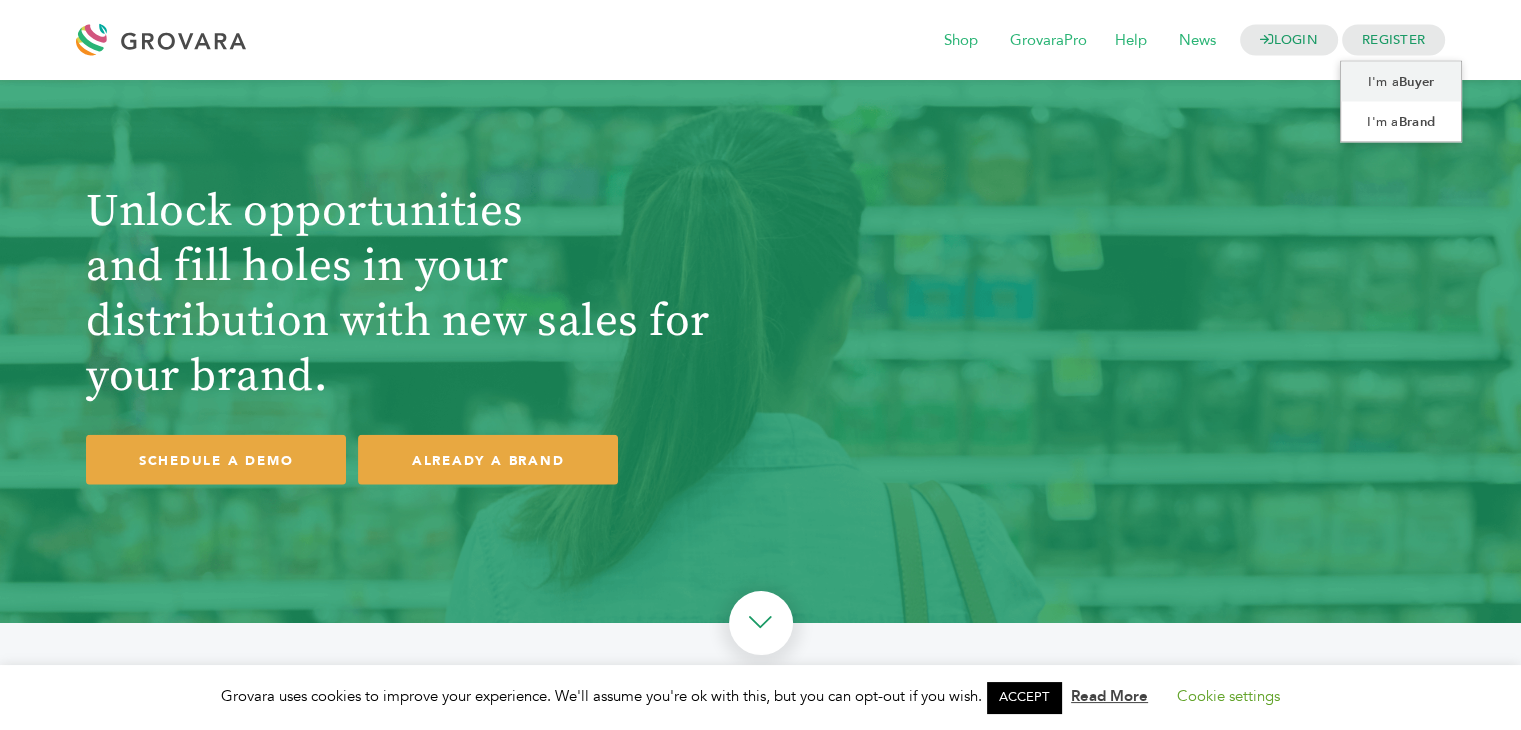 click on "REGISTER" at bounding box center (1393, 40) 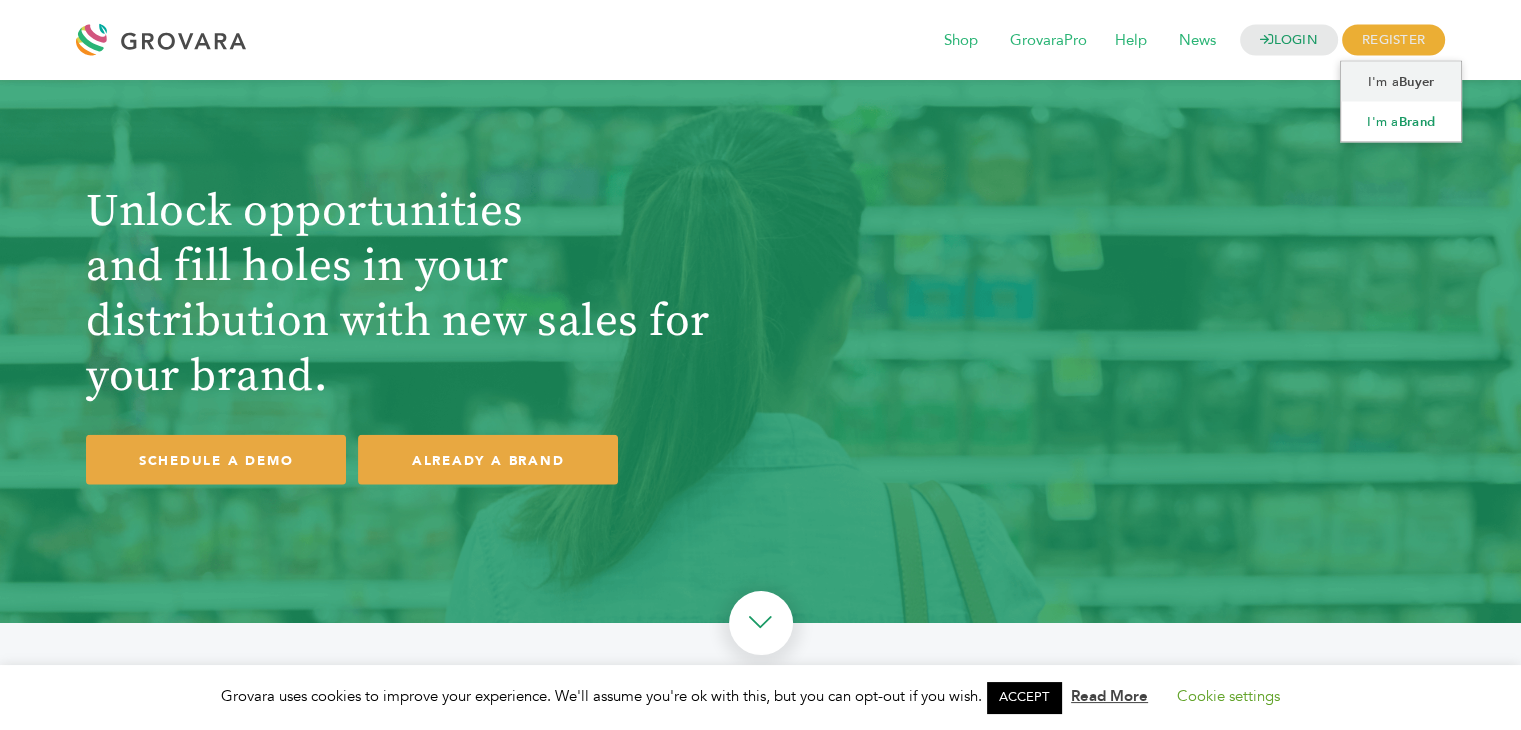 click on "Brand" at bounding box center [1417, 122] 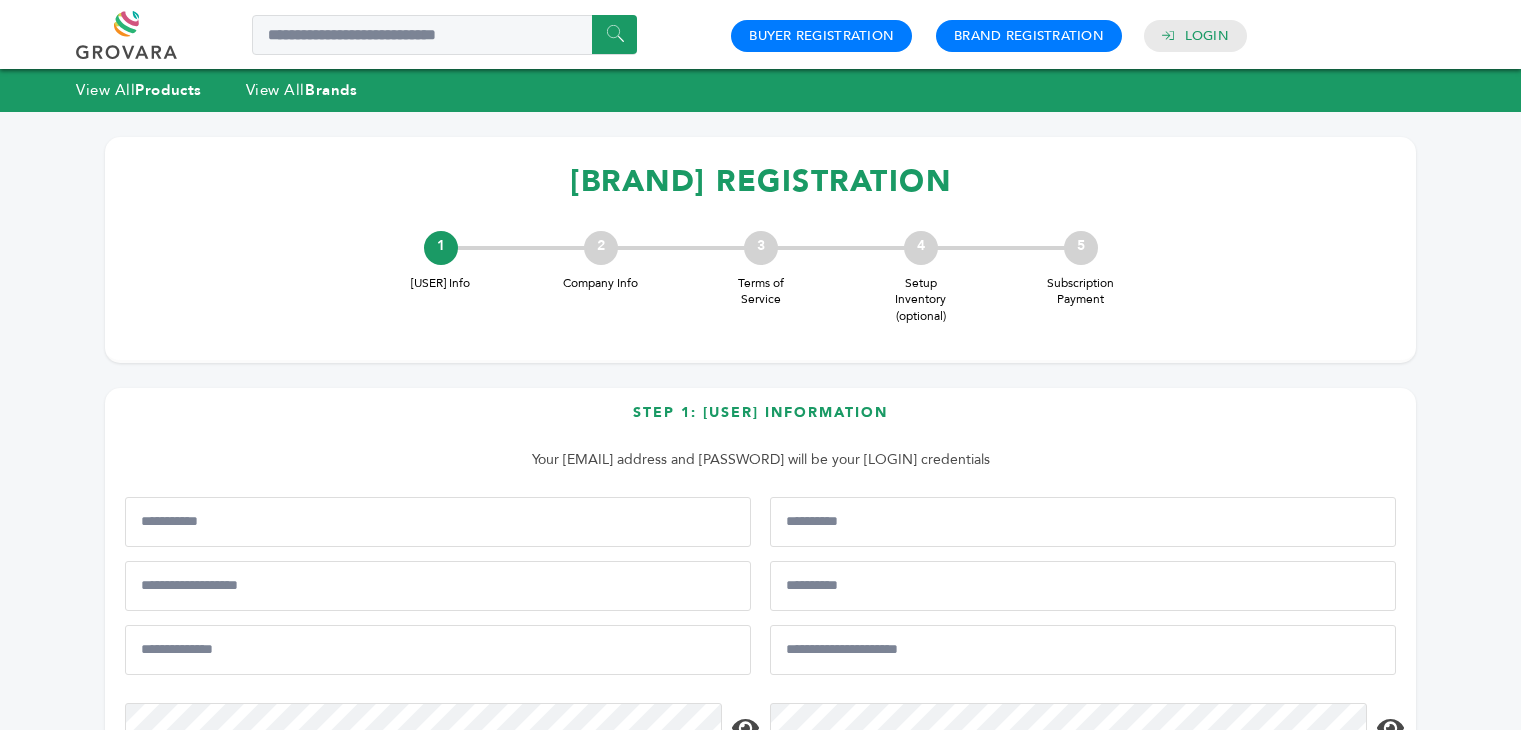 scroll, scrollTop: 0, scrollLeft: 0, axis: both 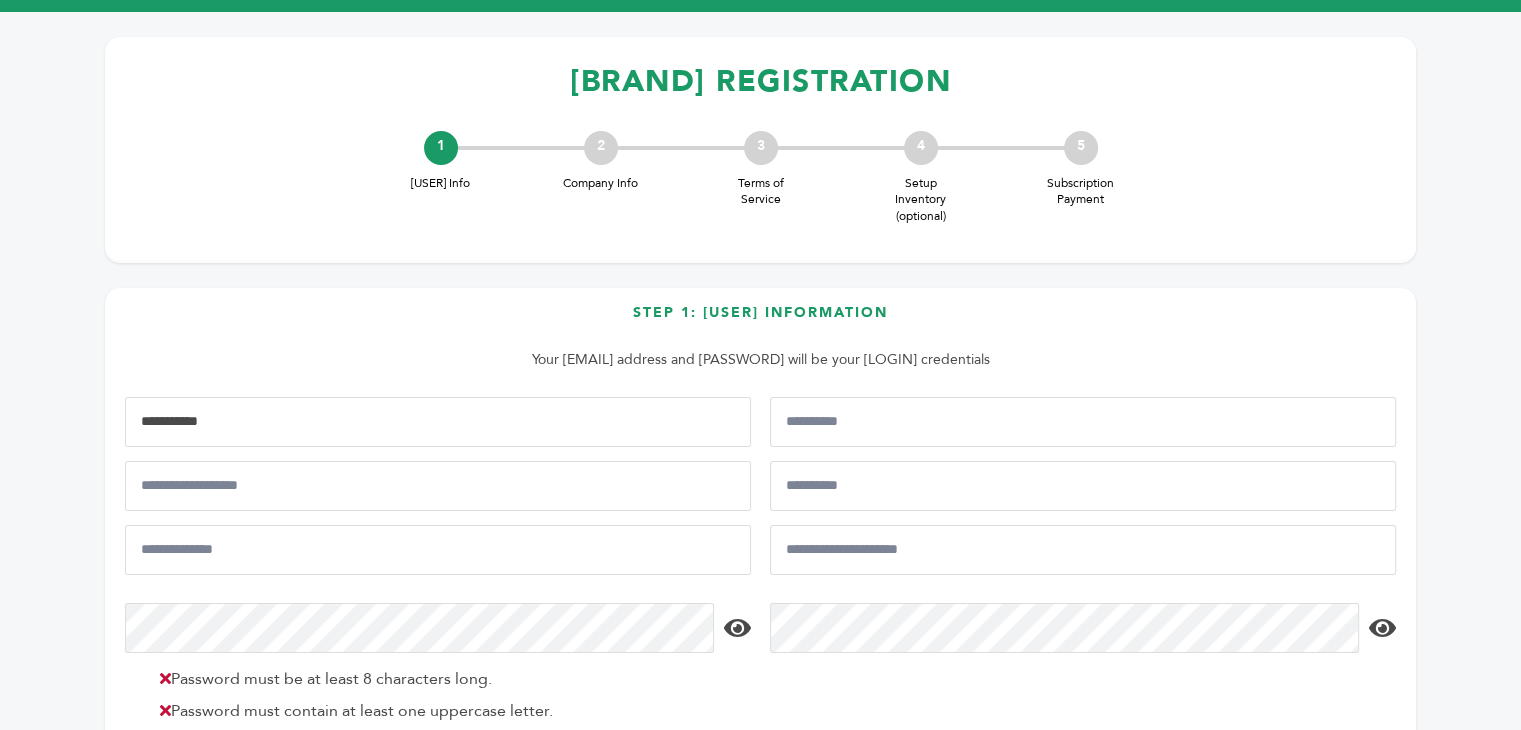 click at bounding box center [438, 422] 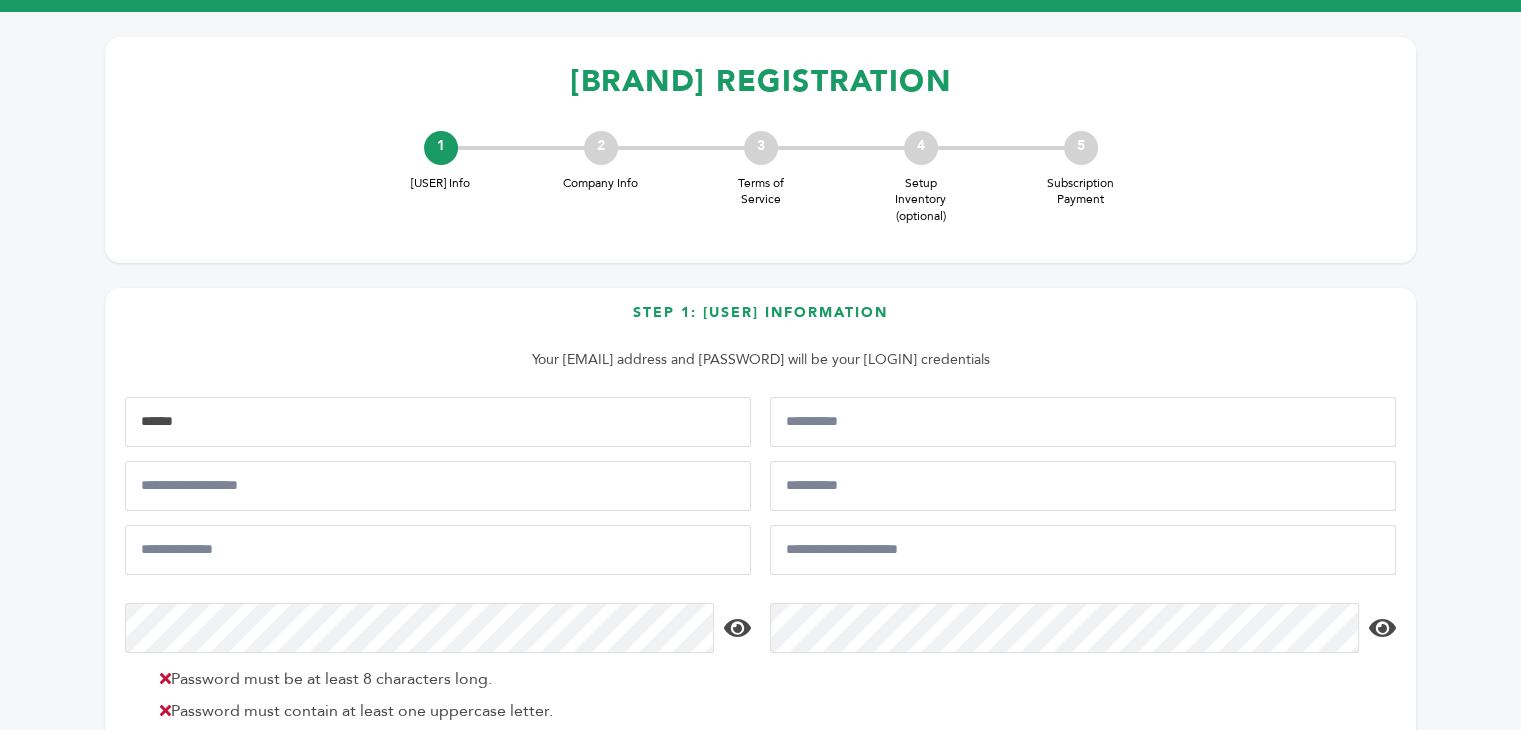 type on "******" 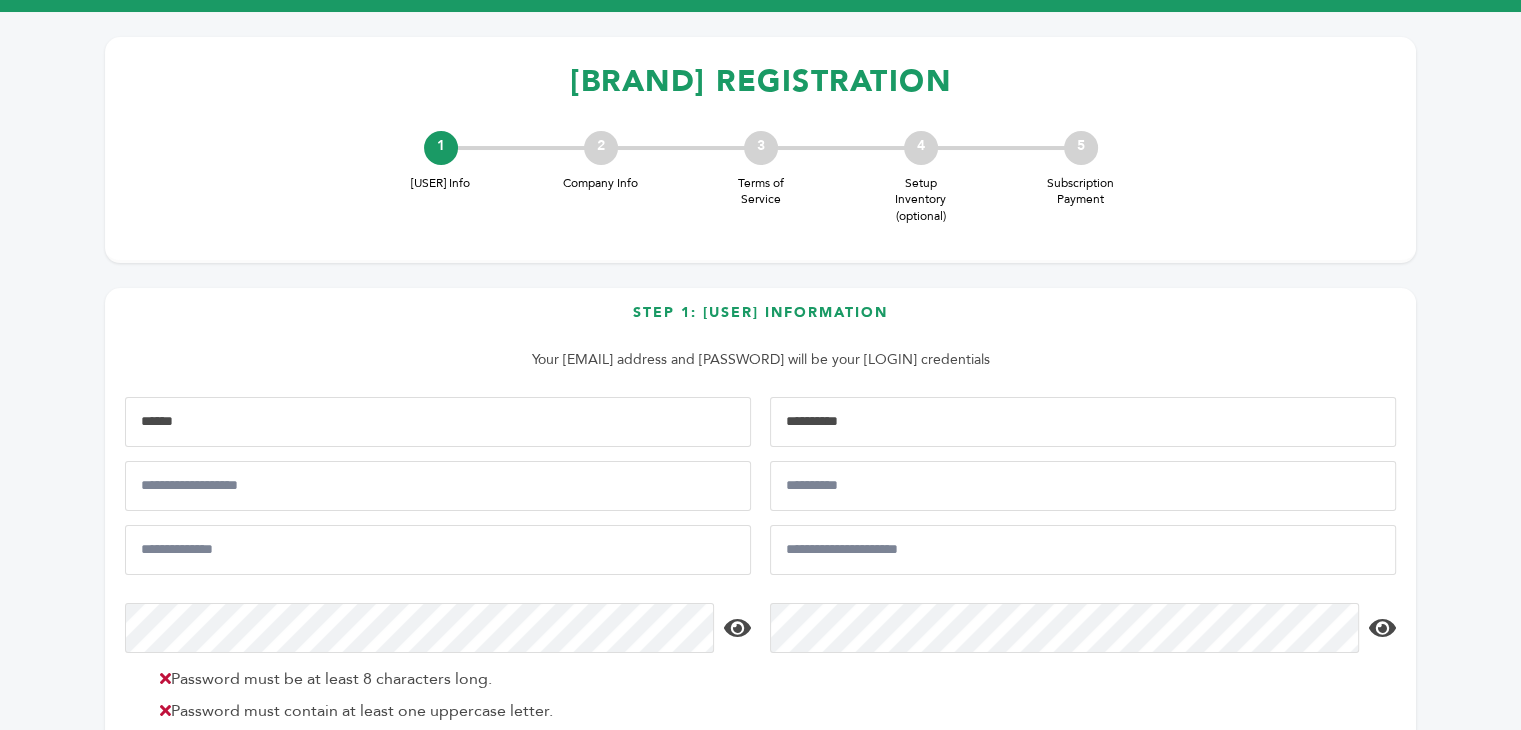 click at bounding box center [1083, 422] 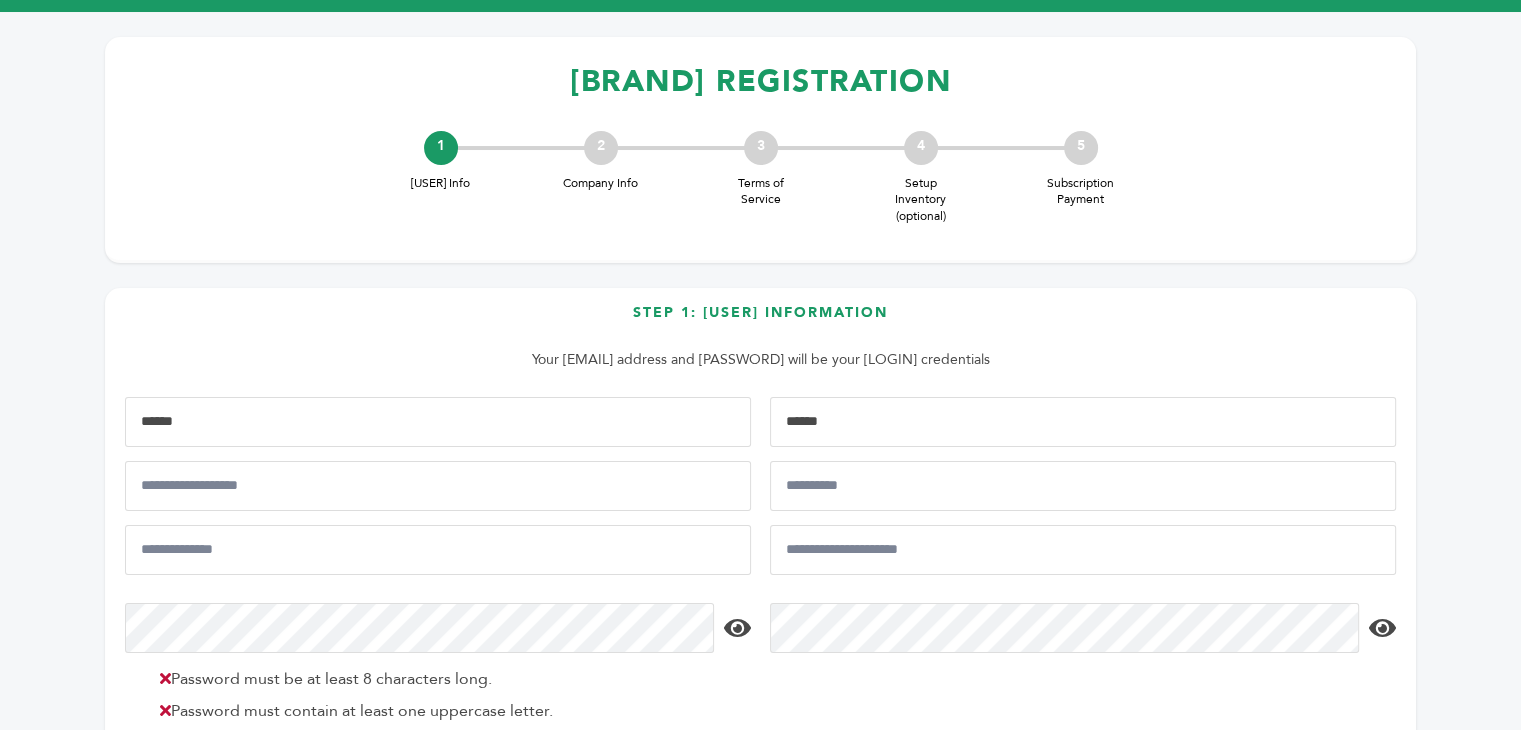 type on "******" 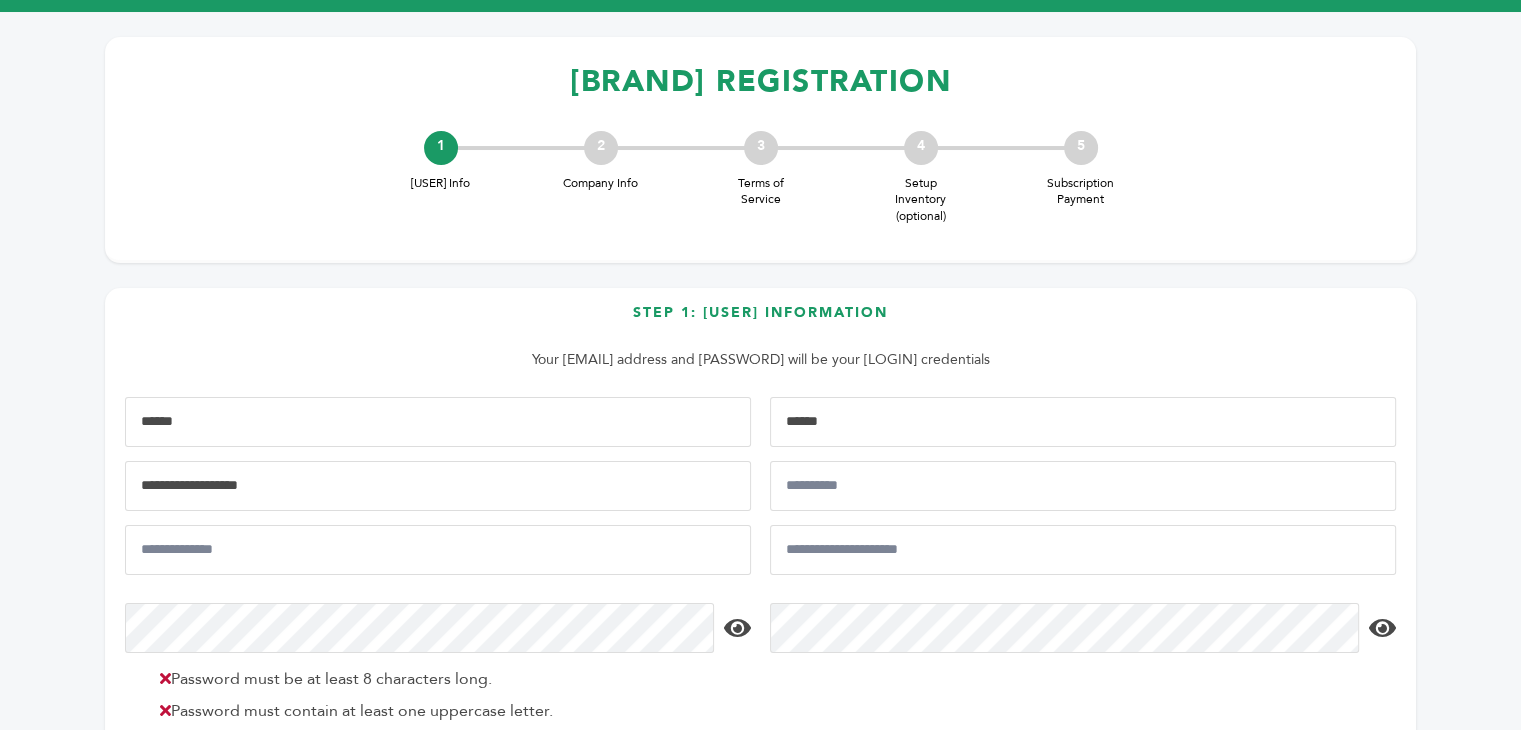 click at bounding box center [438, 486] 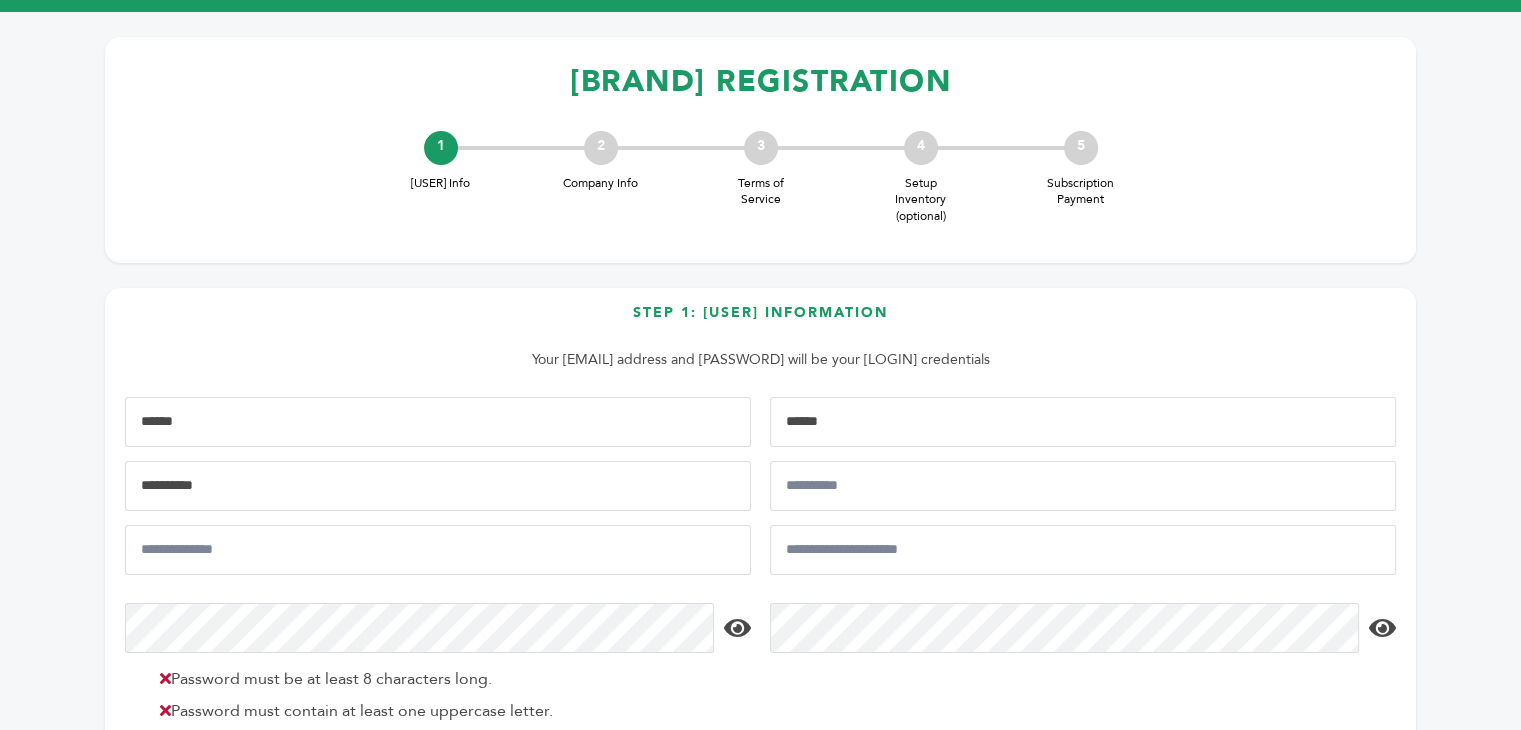 type on "**********" 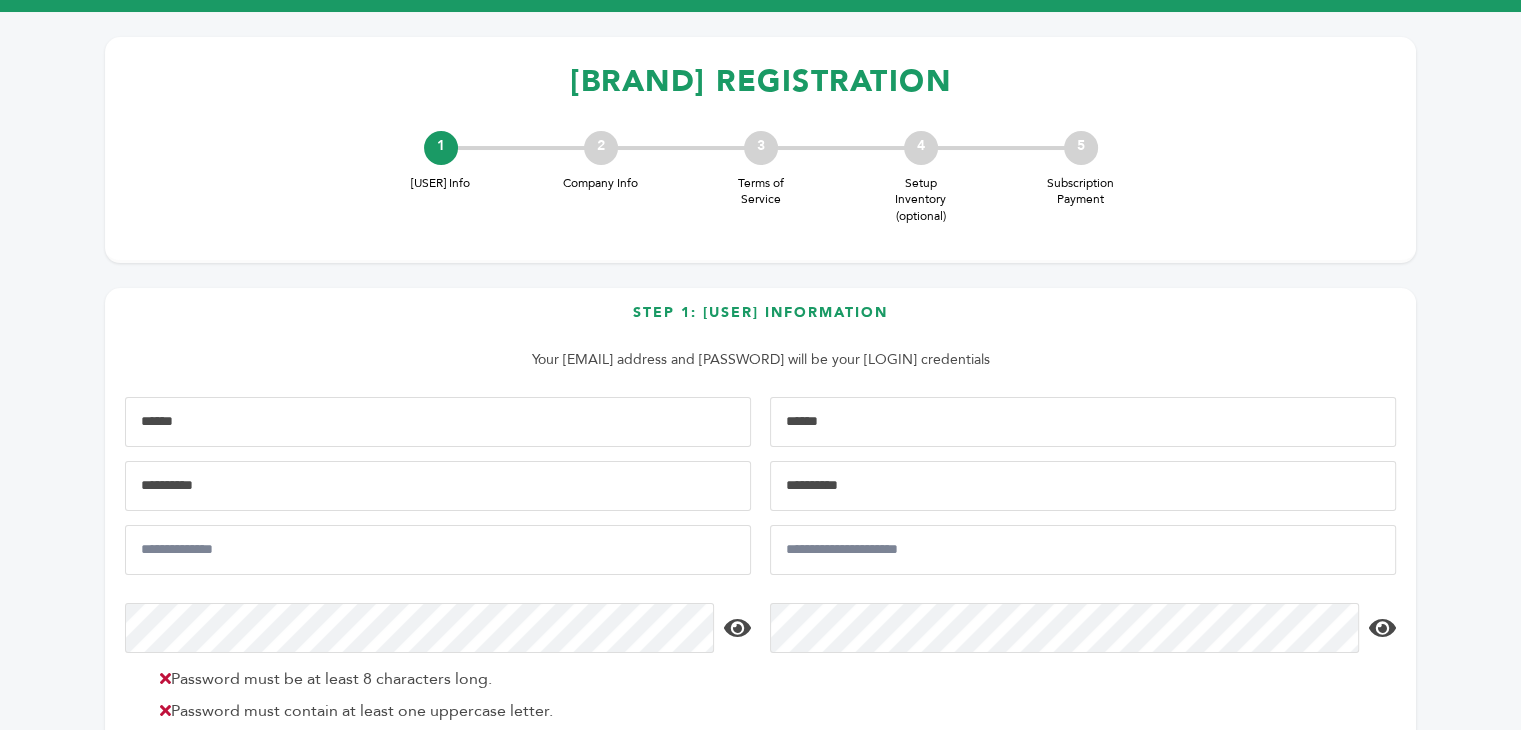 click at bounding box center (1083, 486) 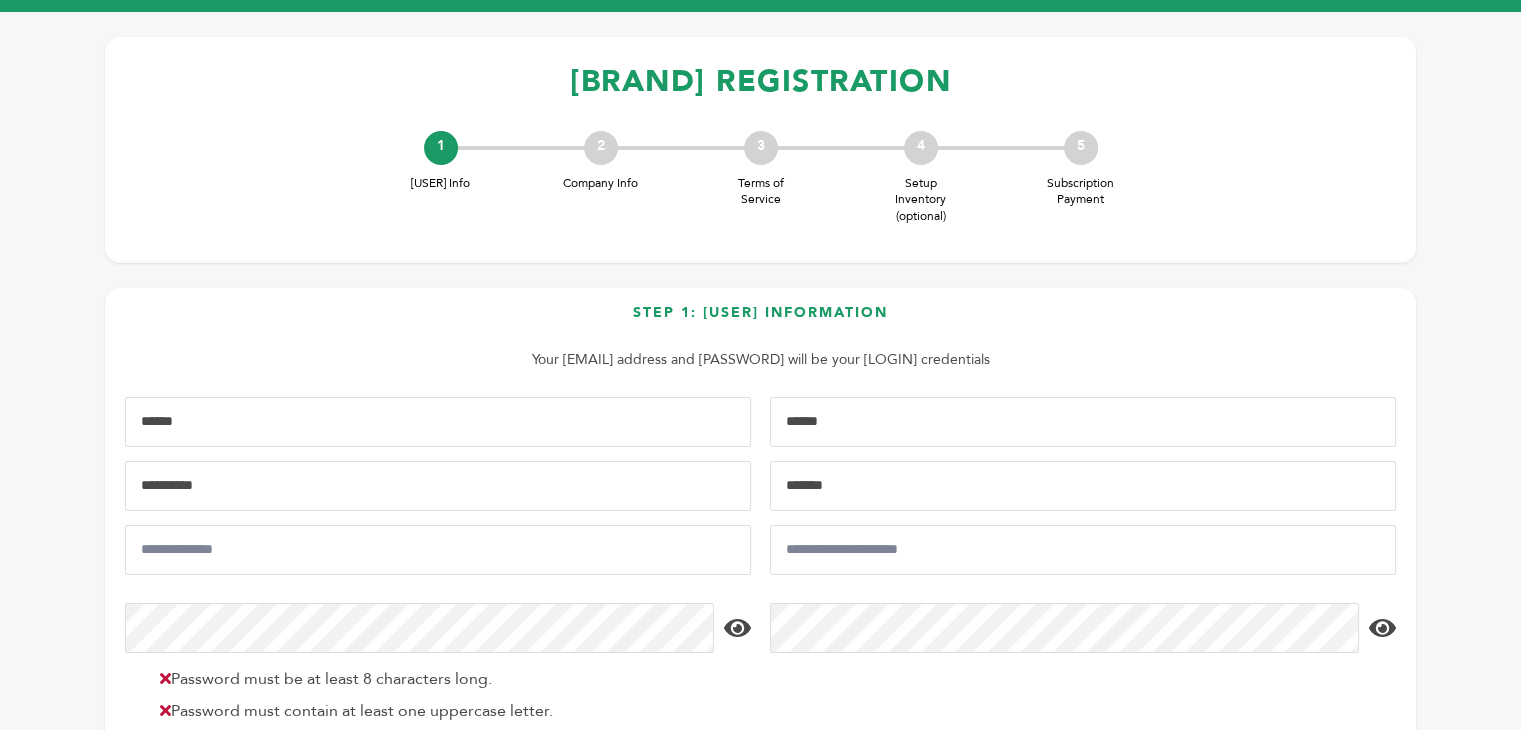 type on "*******" 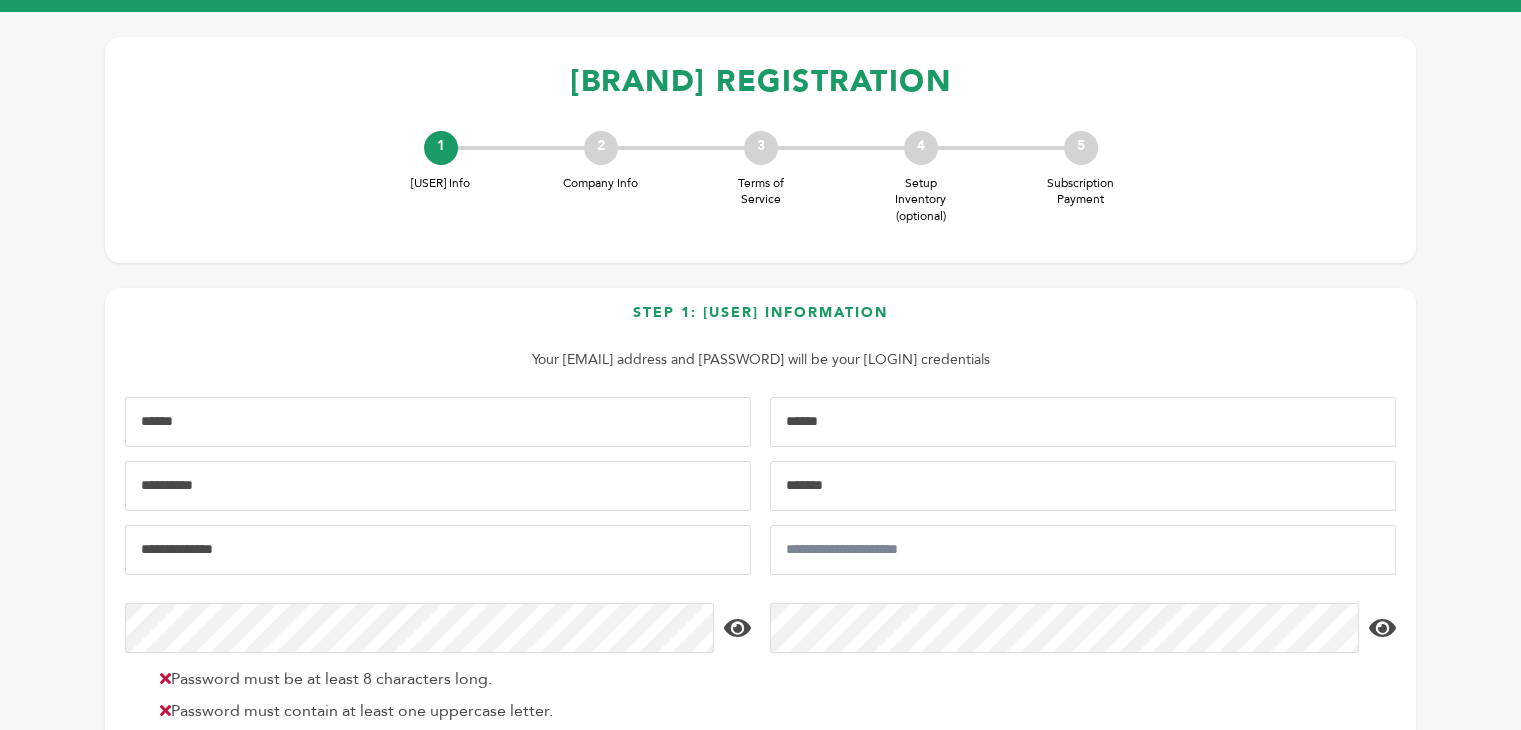 click at bounding box center (438, 550) 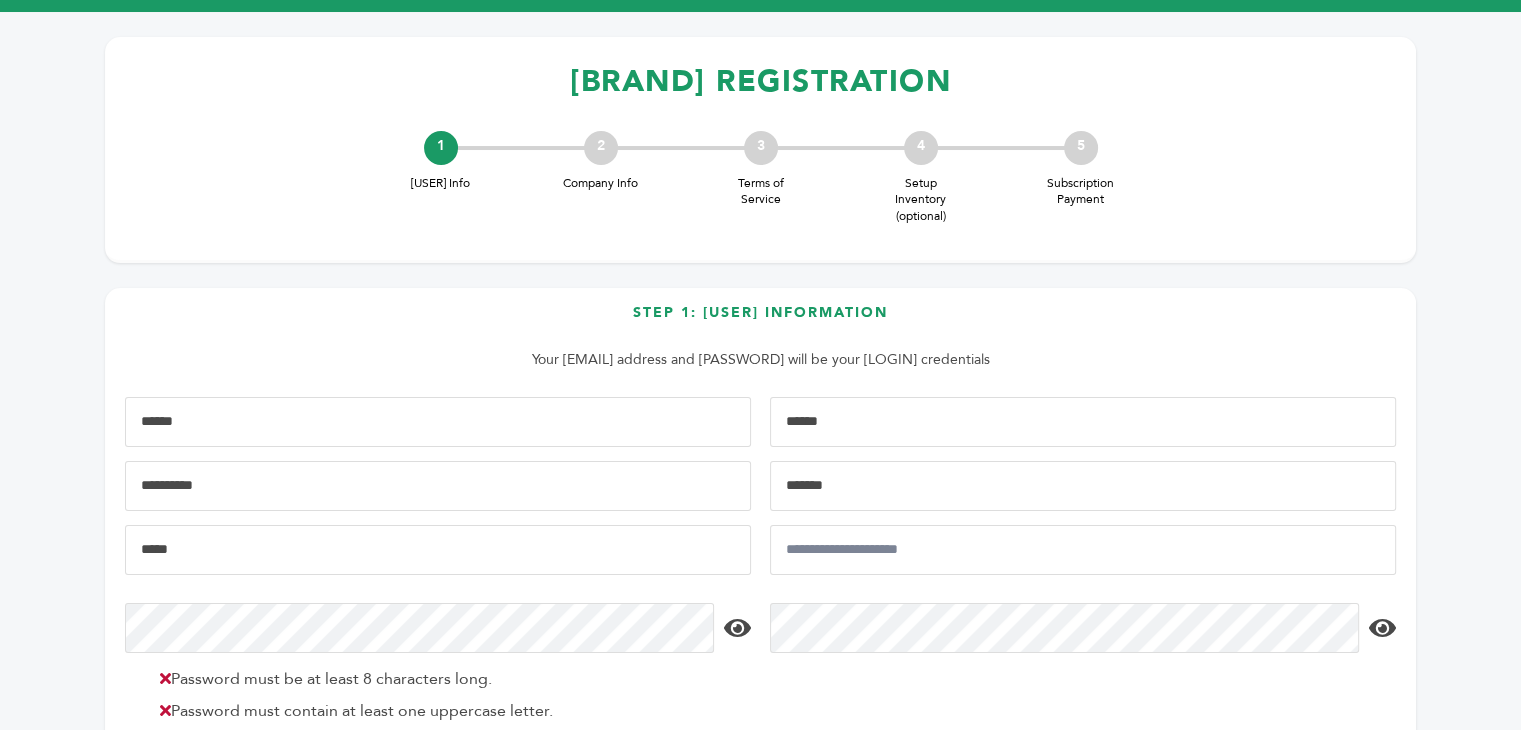 type on "**********" 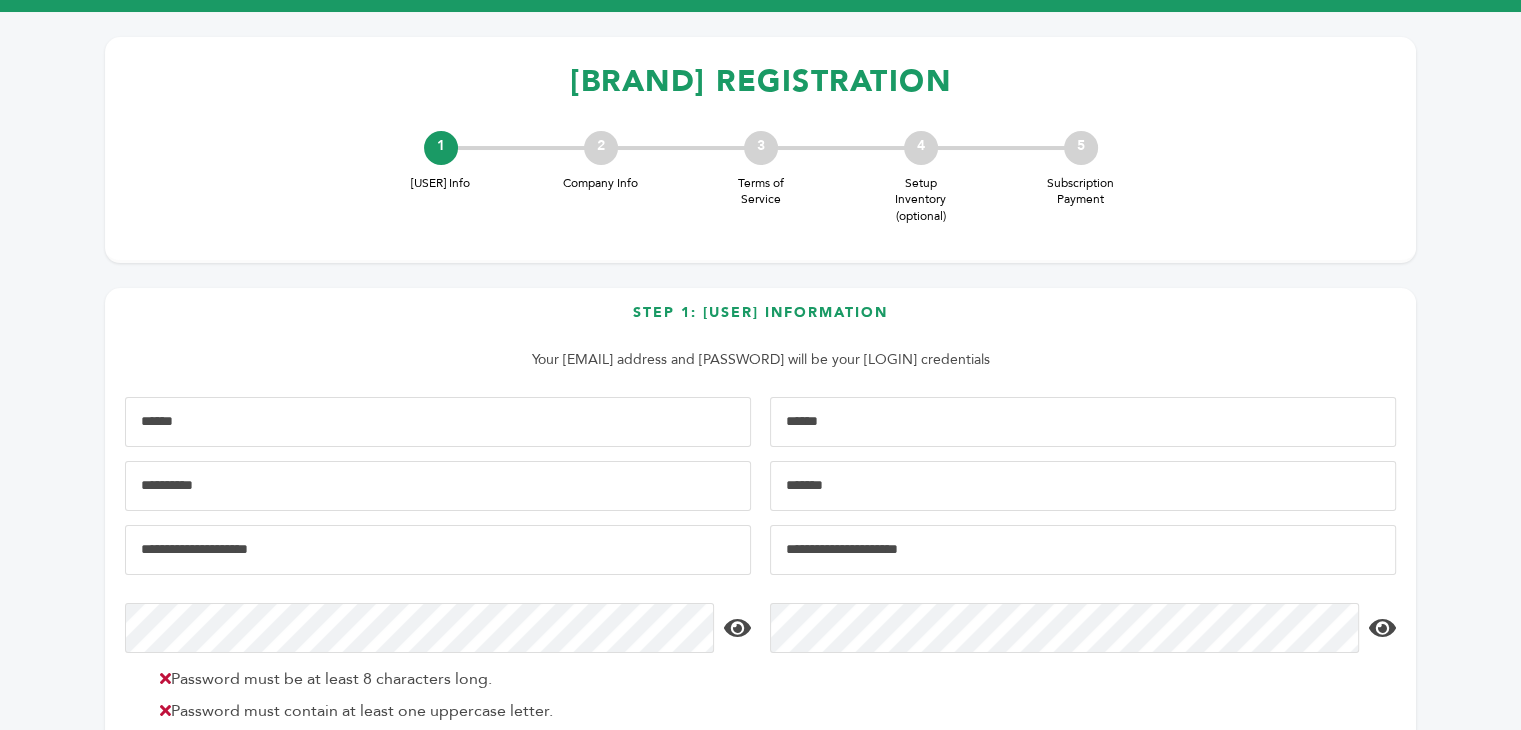 type on "**********" 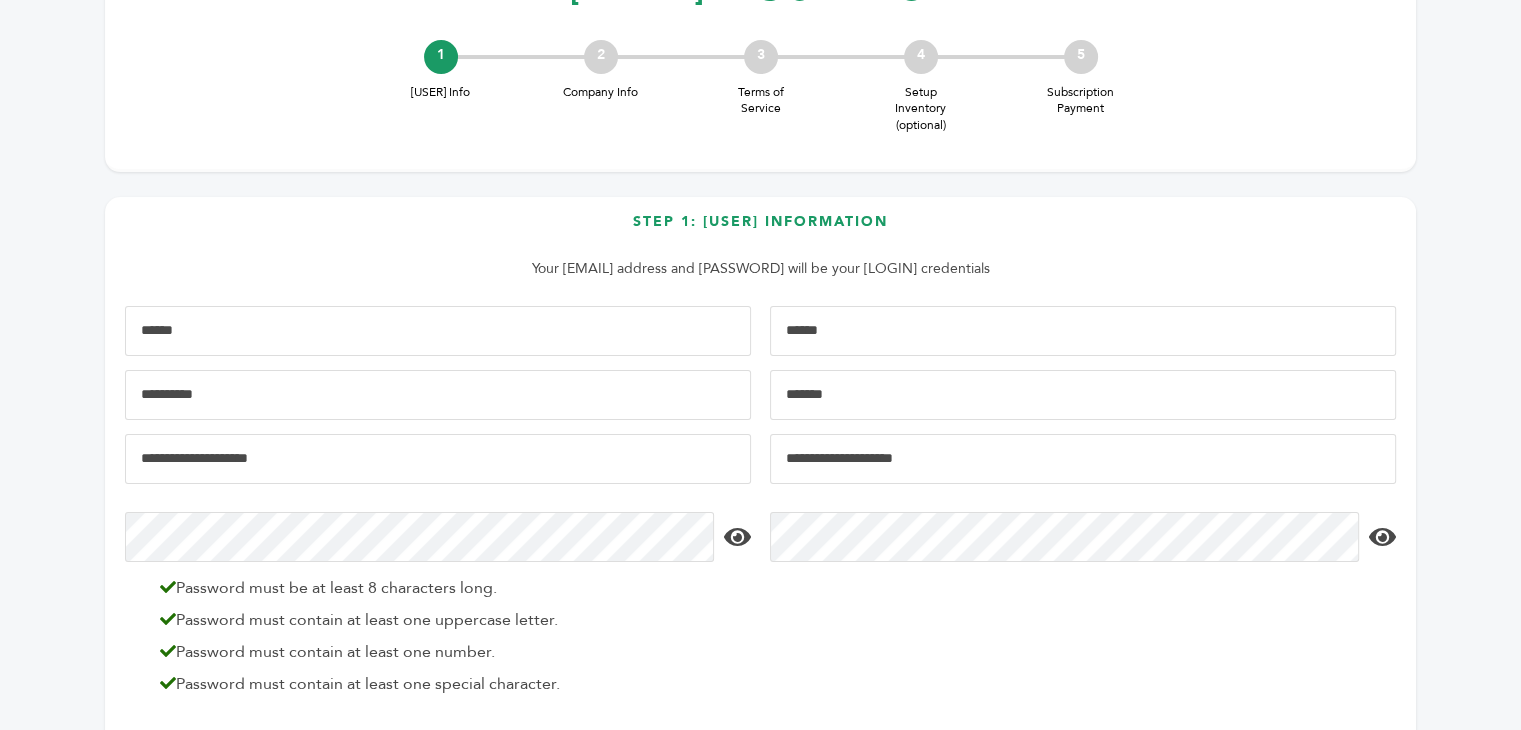 scroll, scrollTop: 300, scrollLeft: 0, axis: vertical 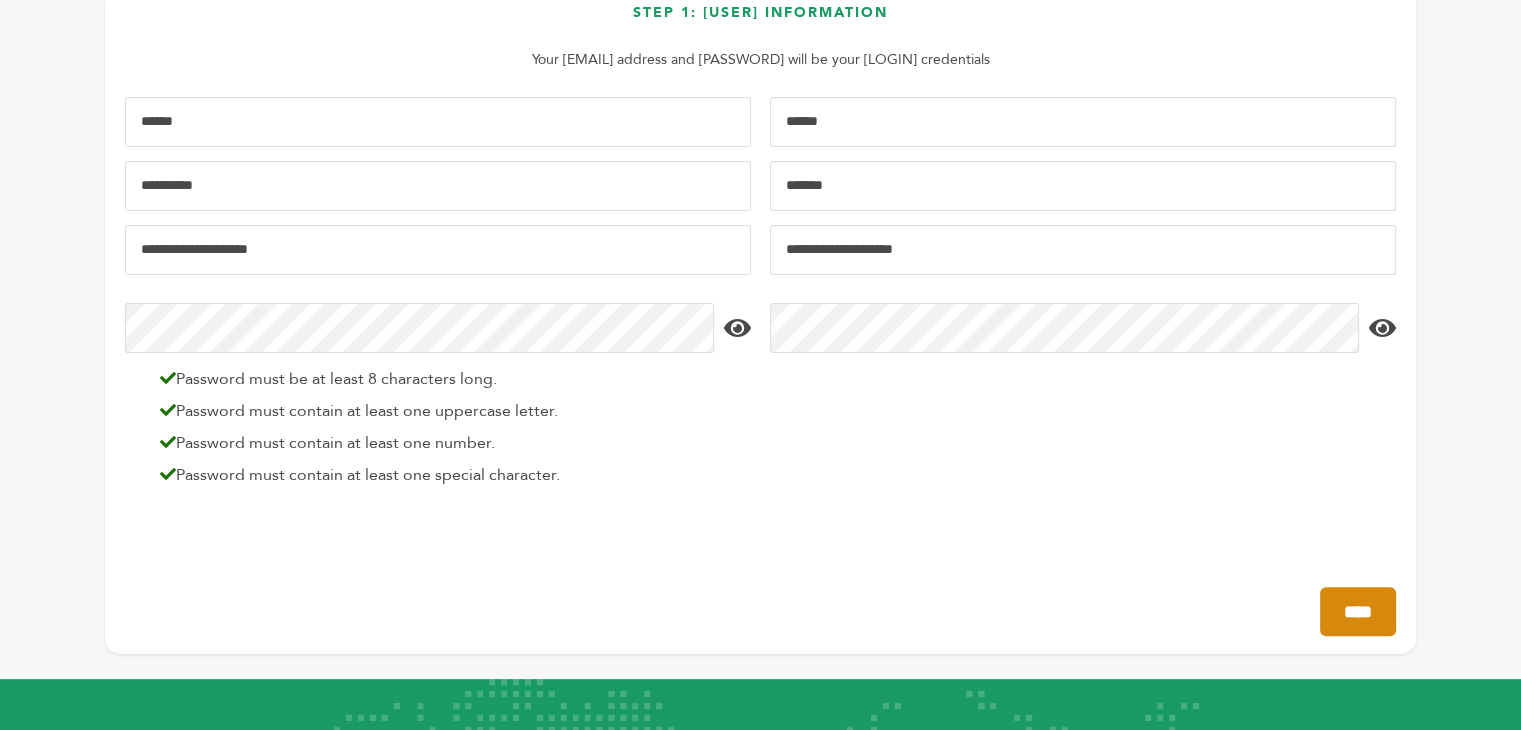 click on "****" at bounding box center (1358, 611) 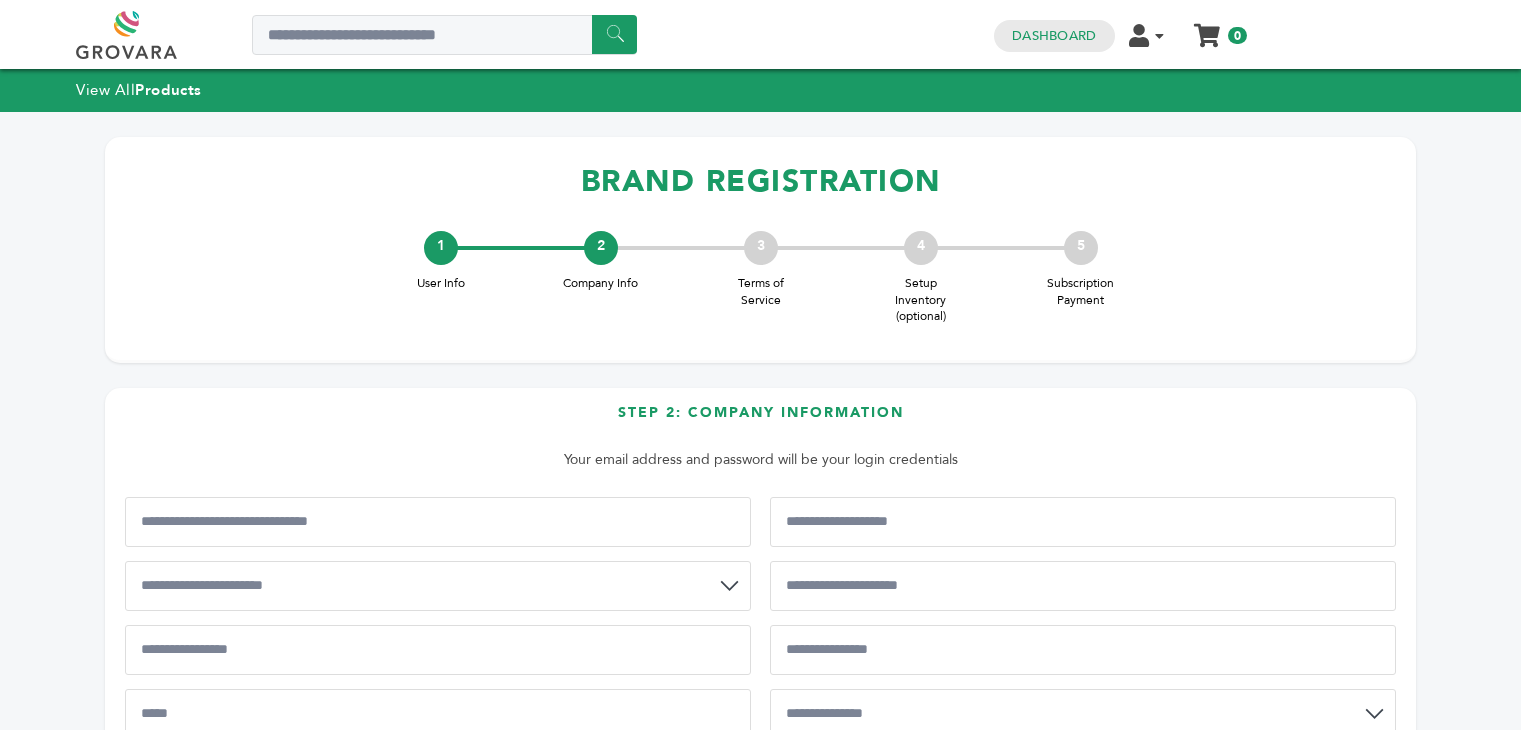 scroll, scrollTop: 0, scrollLeft: 0, axis: both 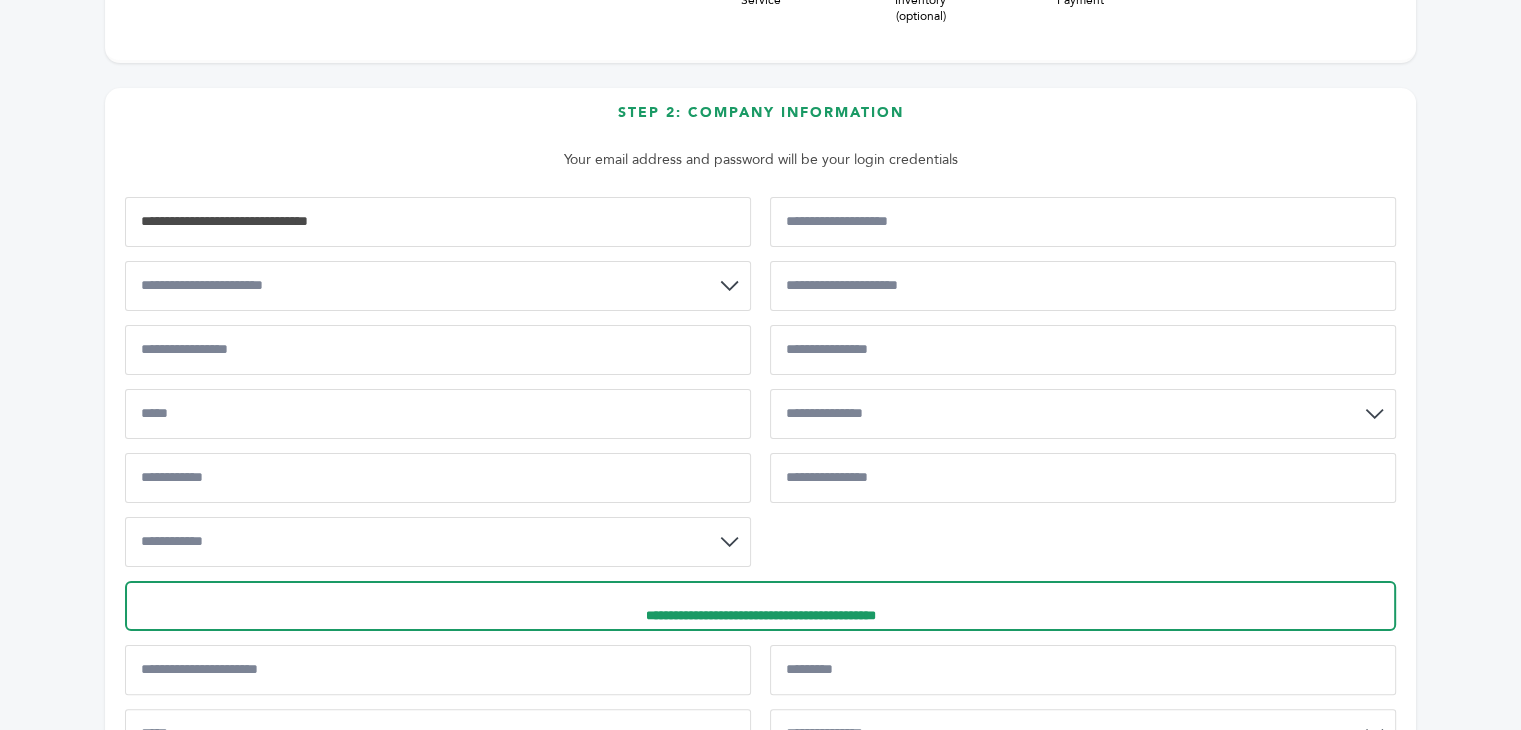 click at bounding box center (438, 222) 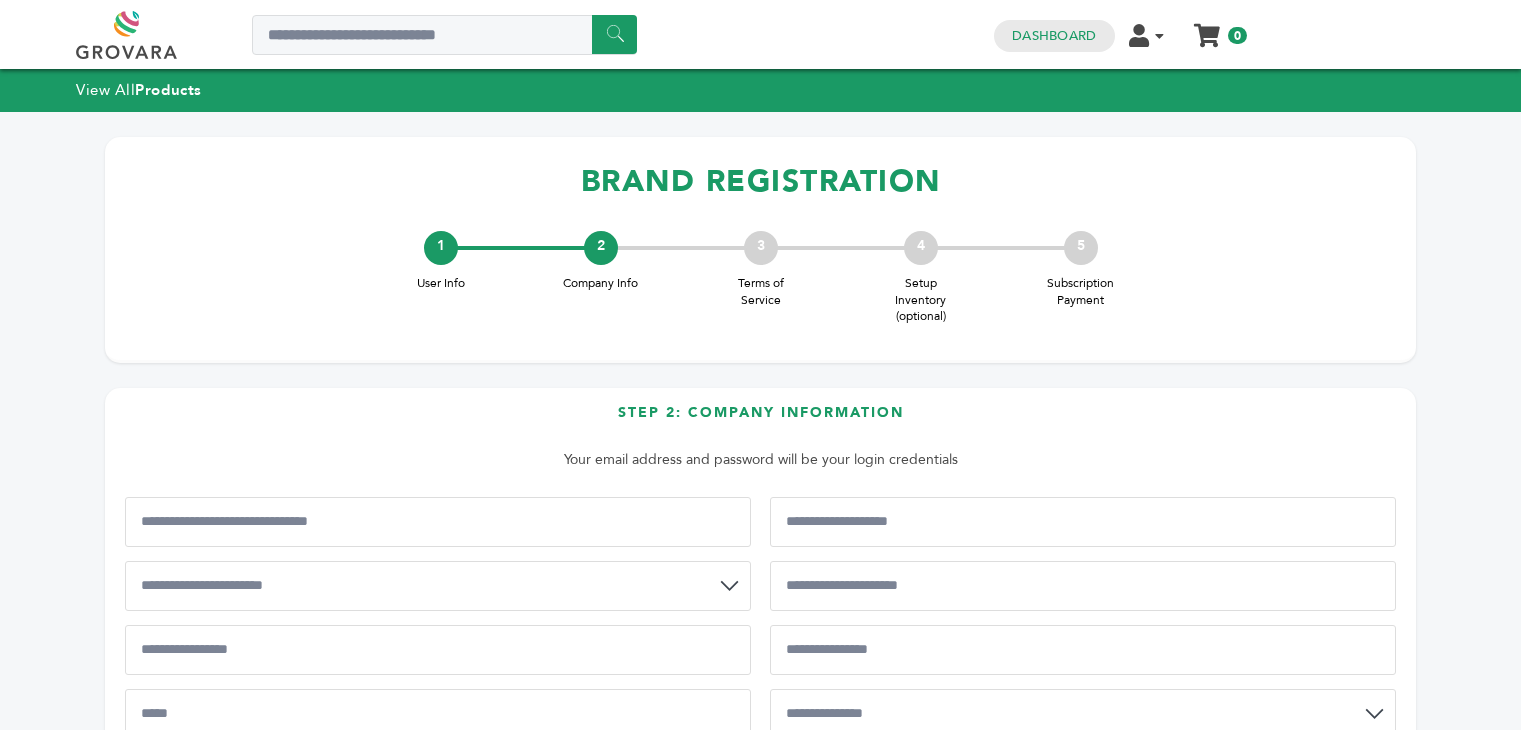 scroll, scrollTop: 0, scrollLeft: 0, axis: both 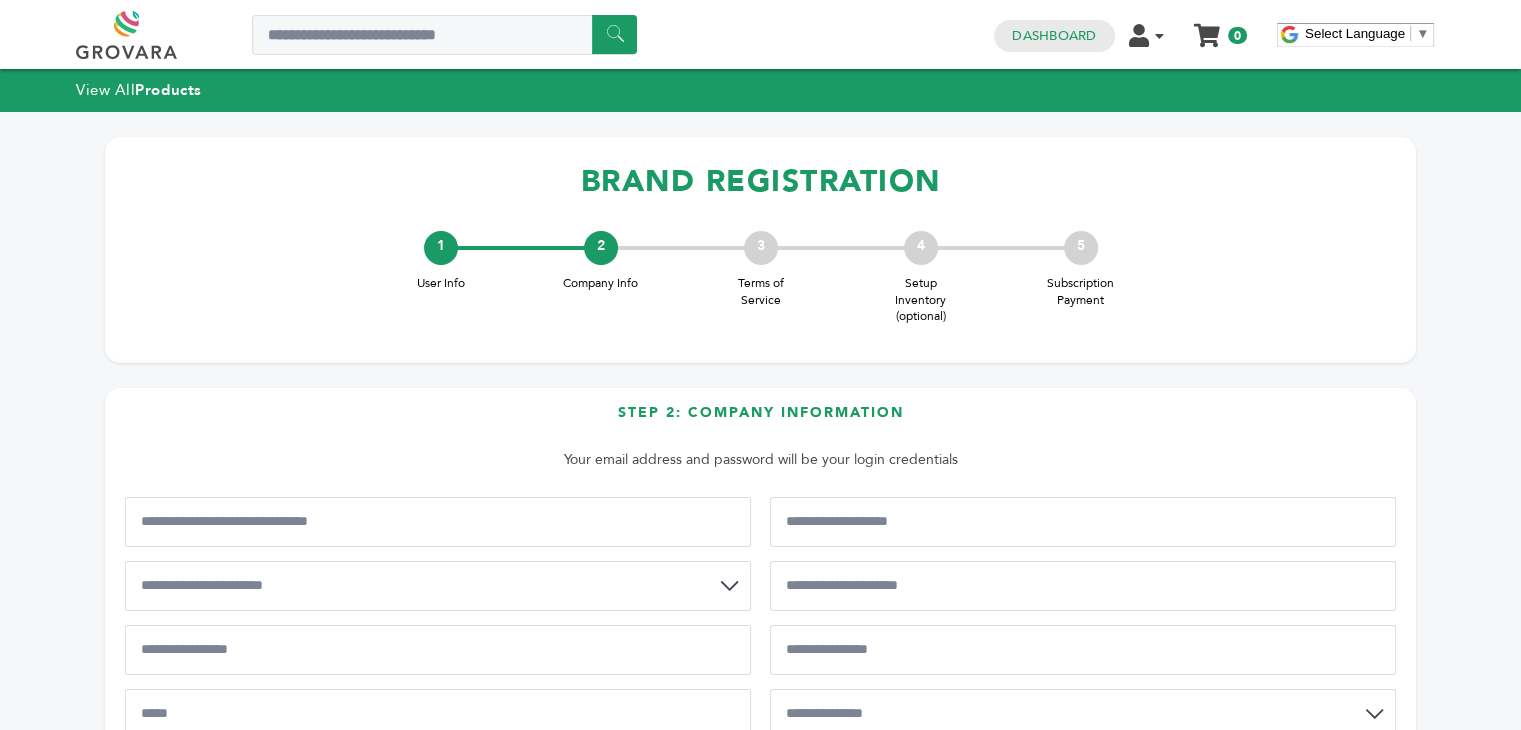 click at bounding box center (149, 35) 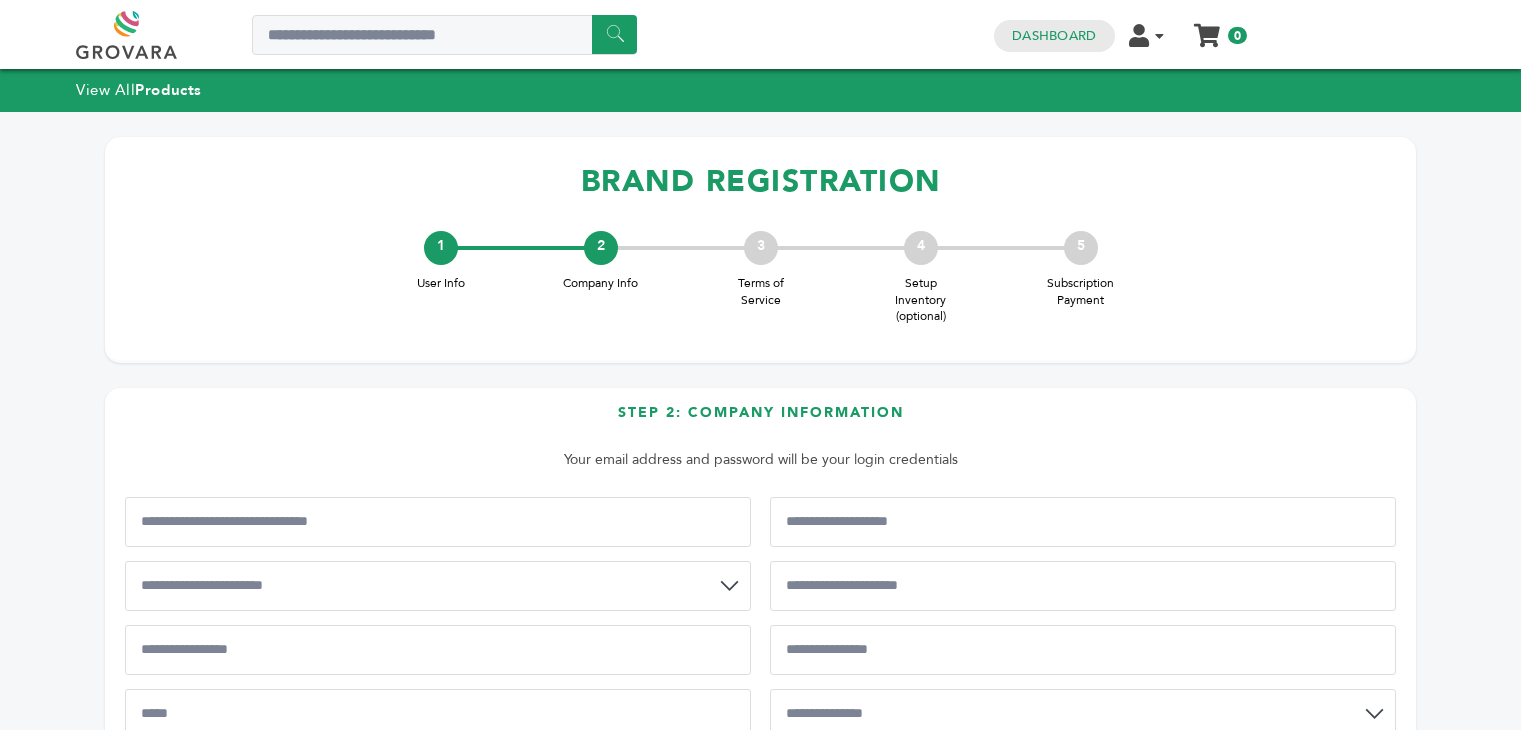 scroll, scrollTop: 0, scrollLeft: 0, axis: both 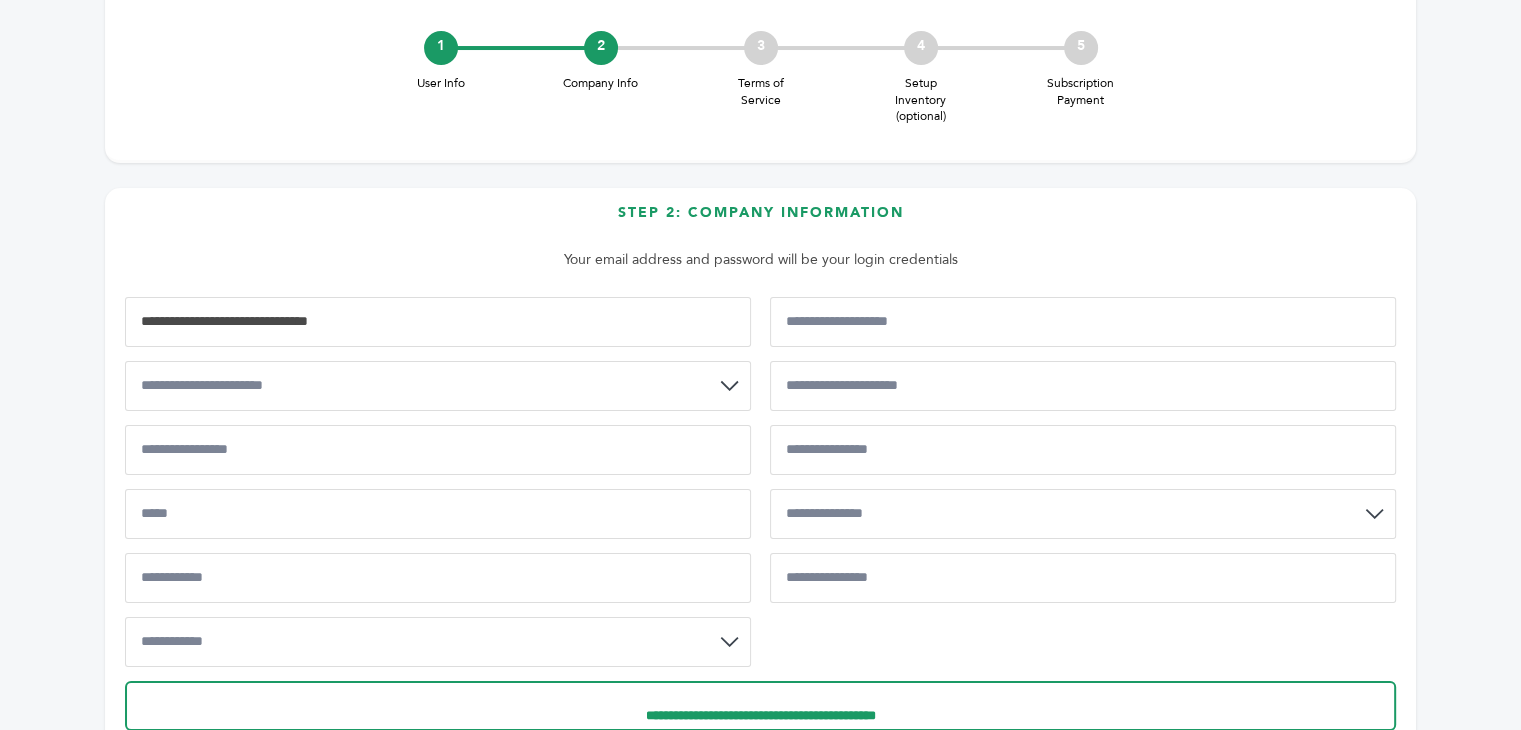 click at bounding box center [438, 322] 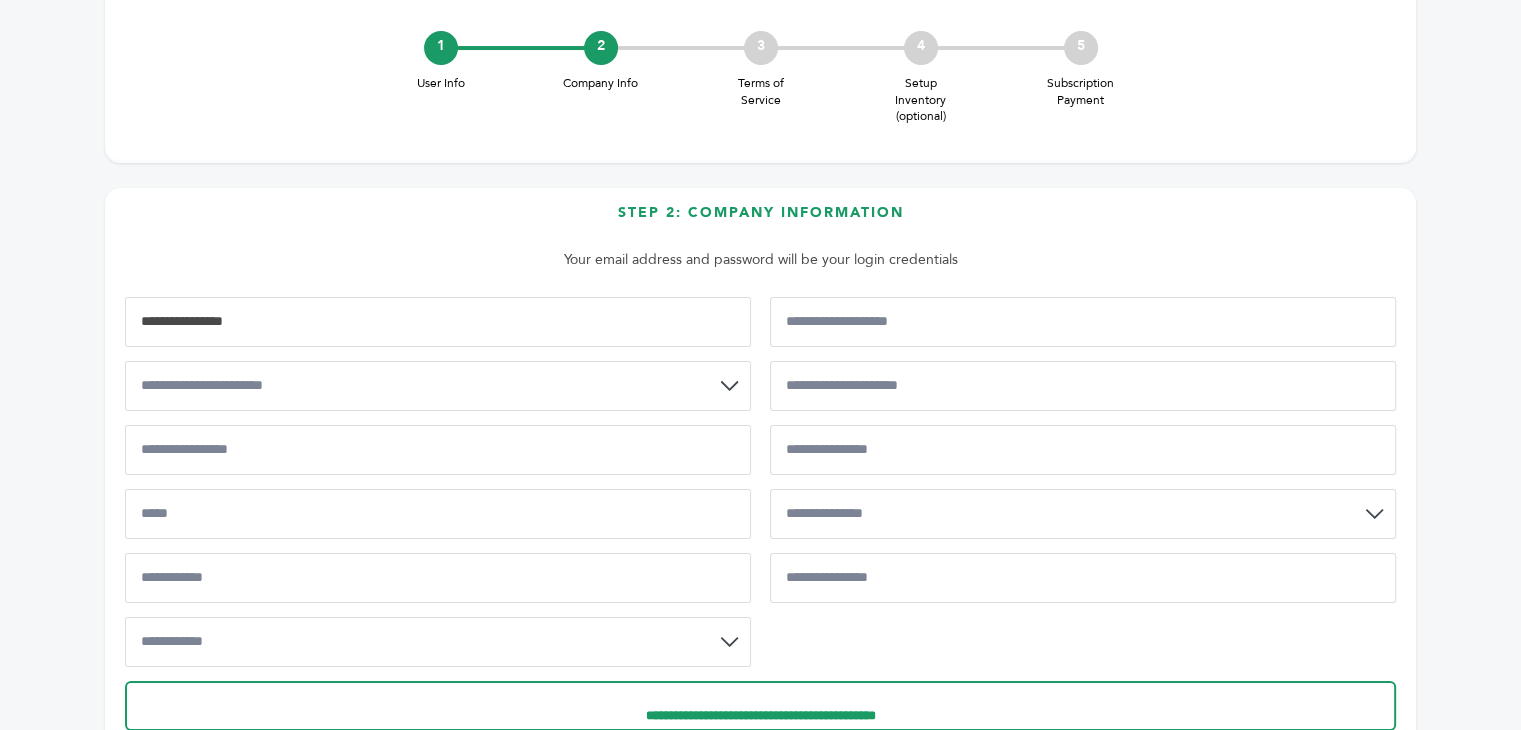 type on "**********" 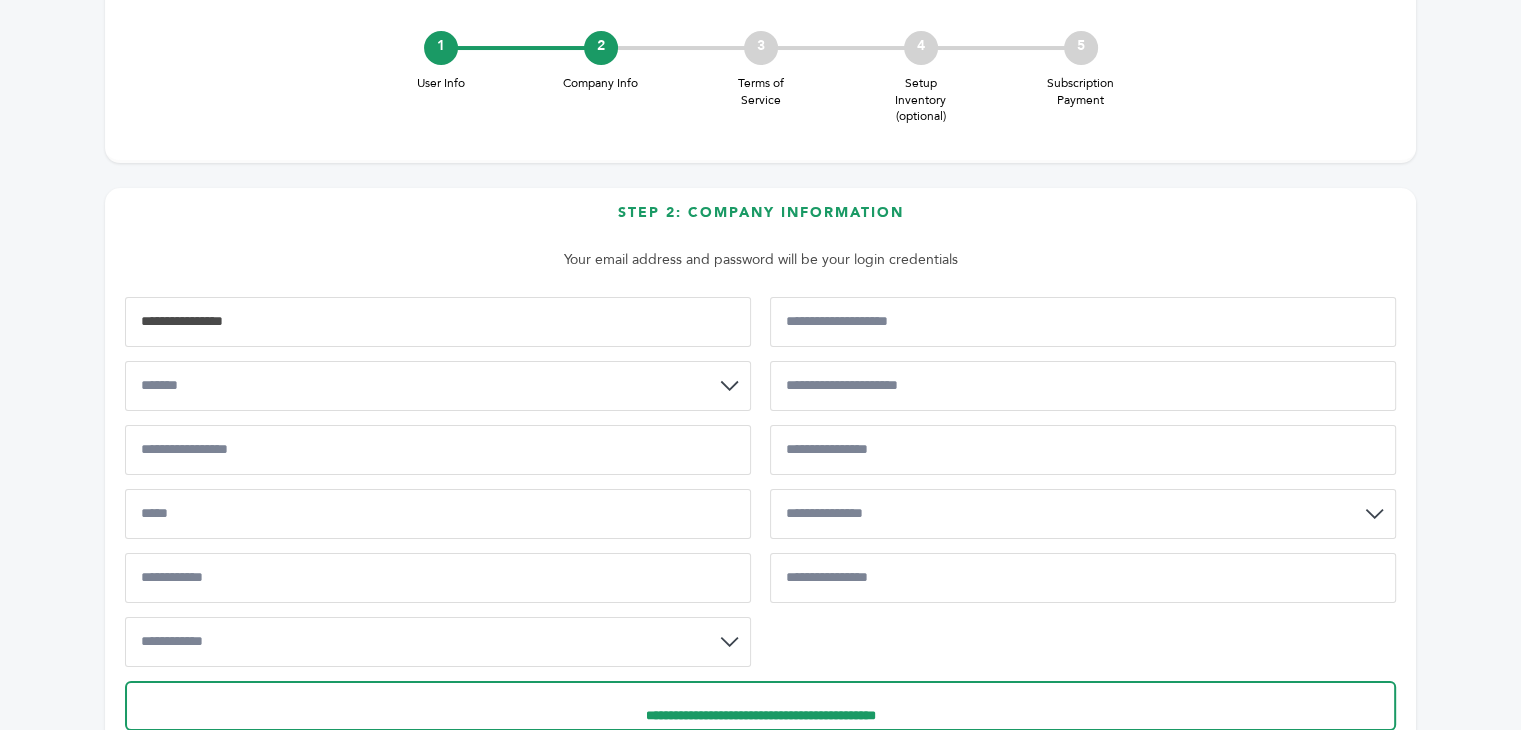 click on "**********" at bounding box center (438, 386) 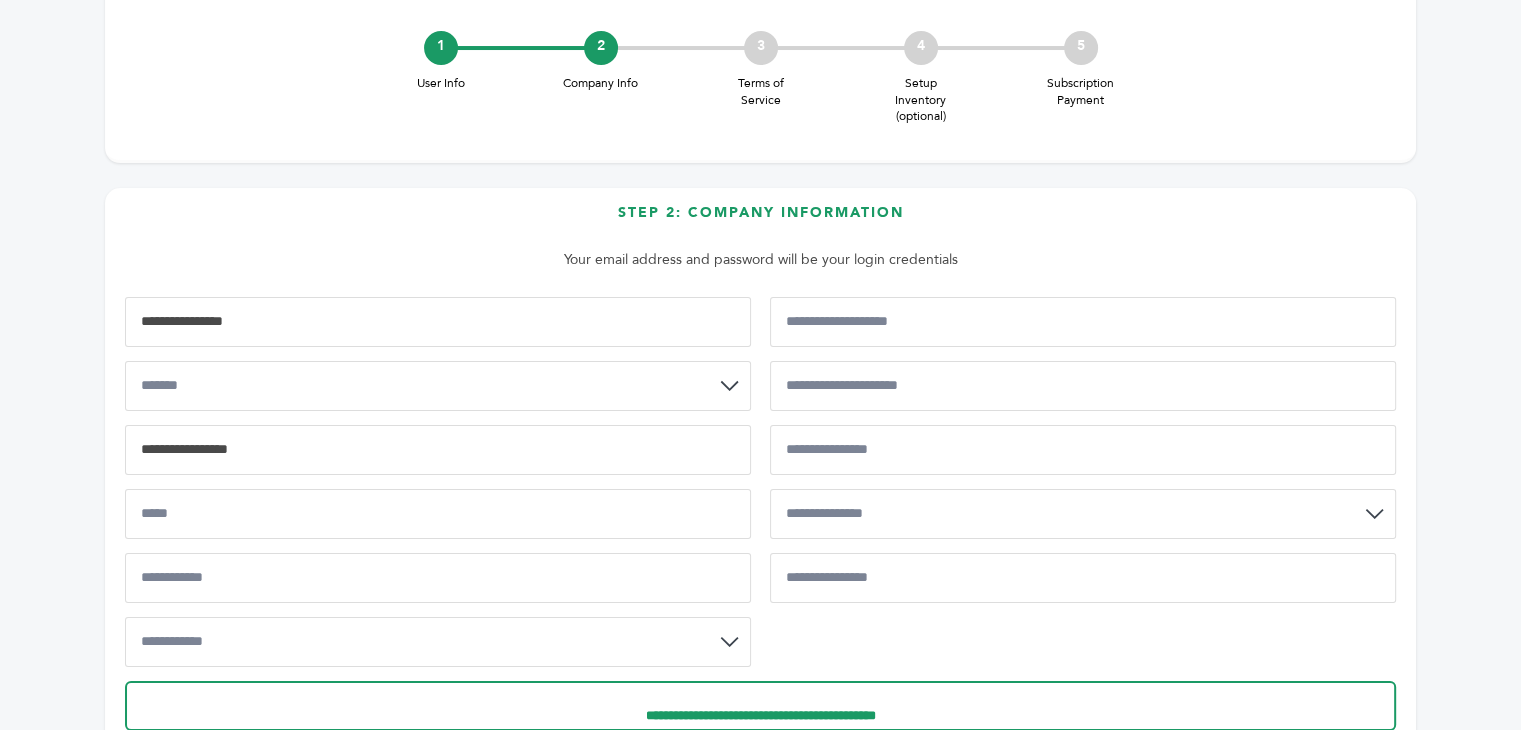 click at bounding box center [438, 450] 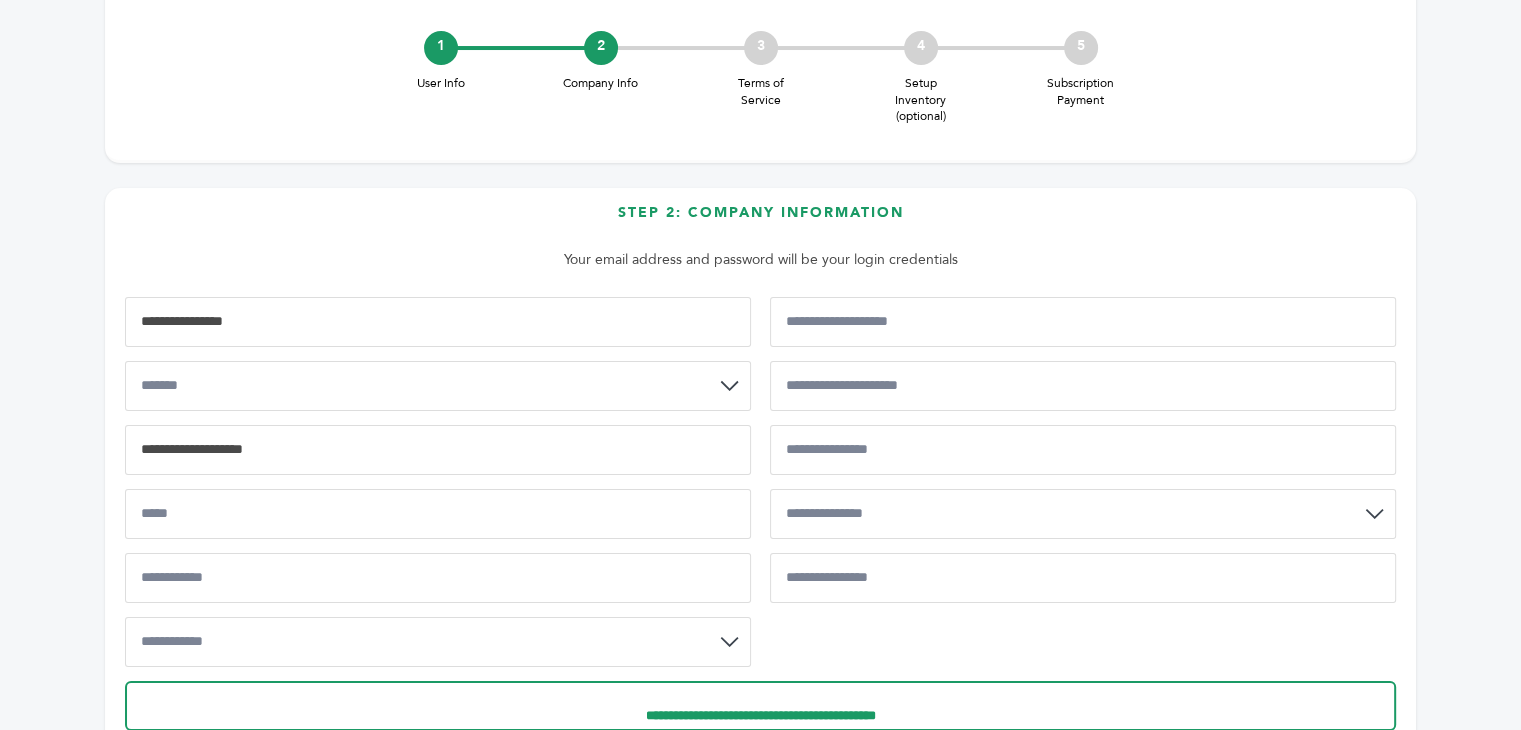 type on "**********" 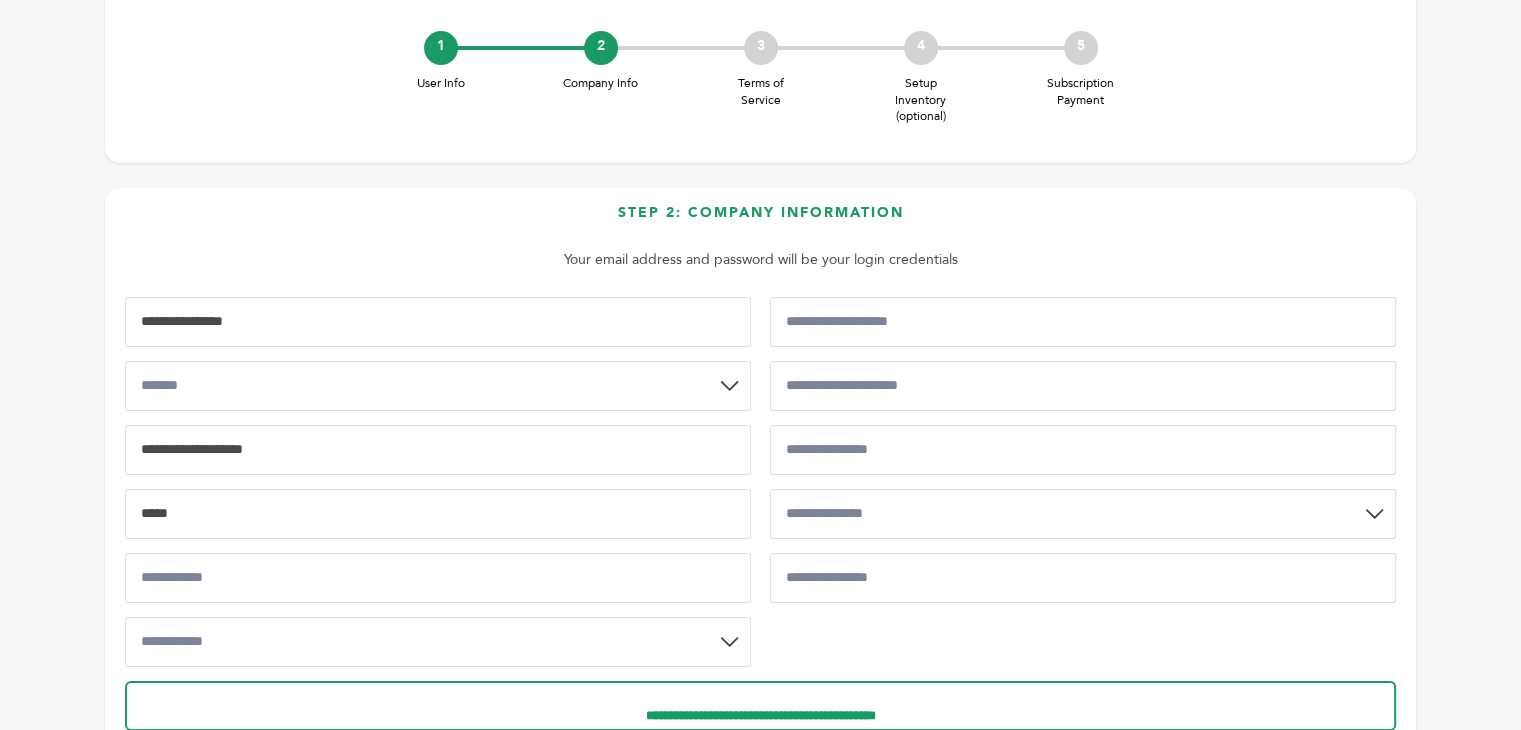 click at bounding box center [438, 514] 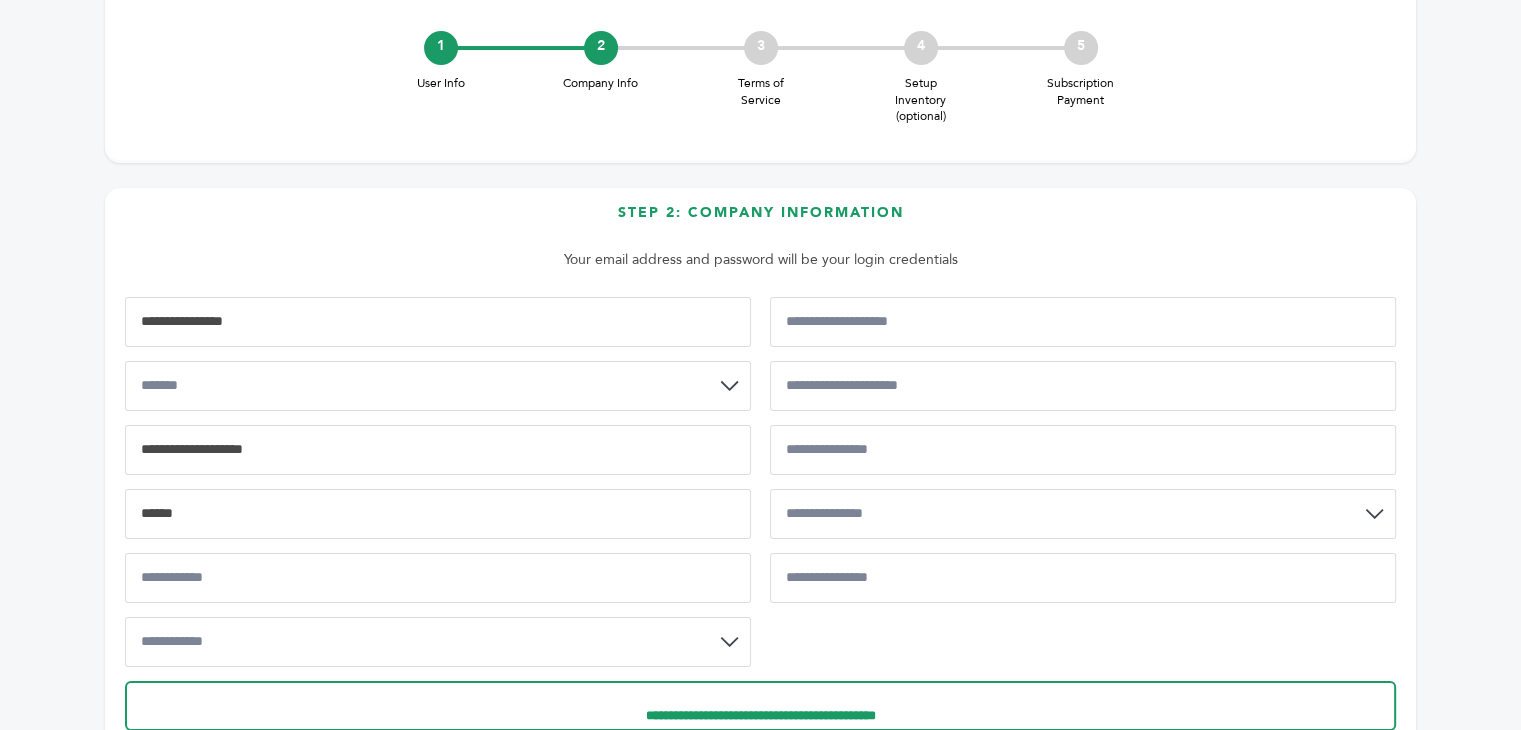 type on "******" 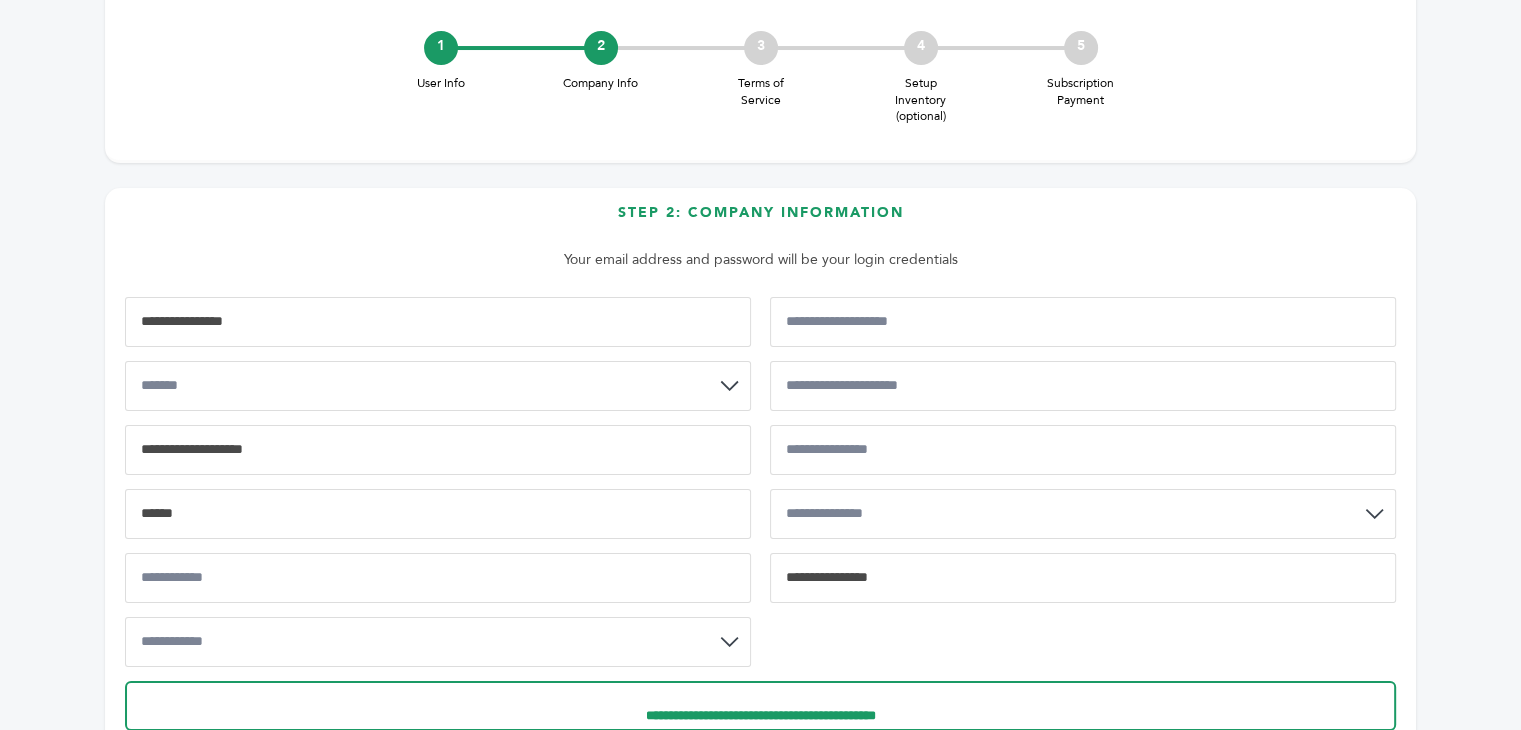 click at bounding box center [1083, 578] 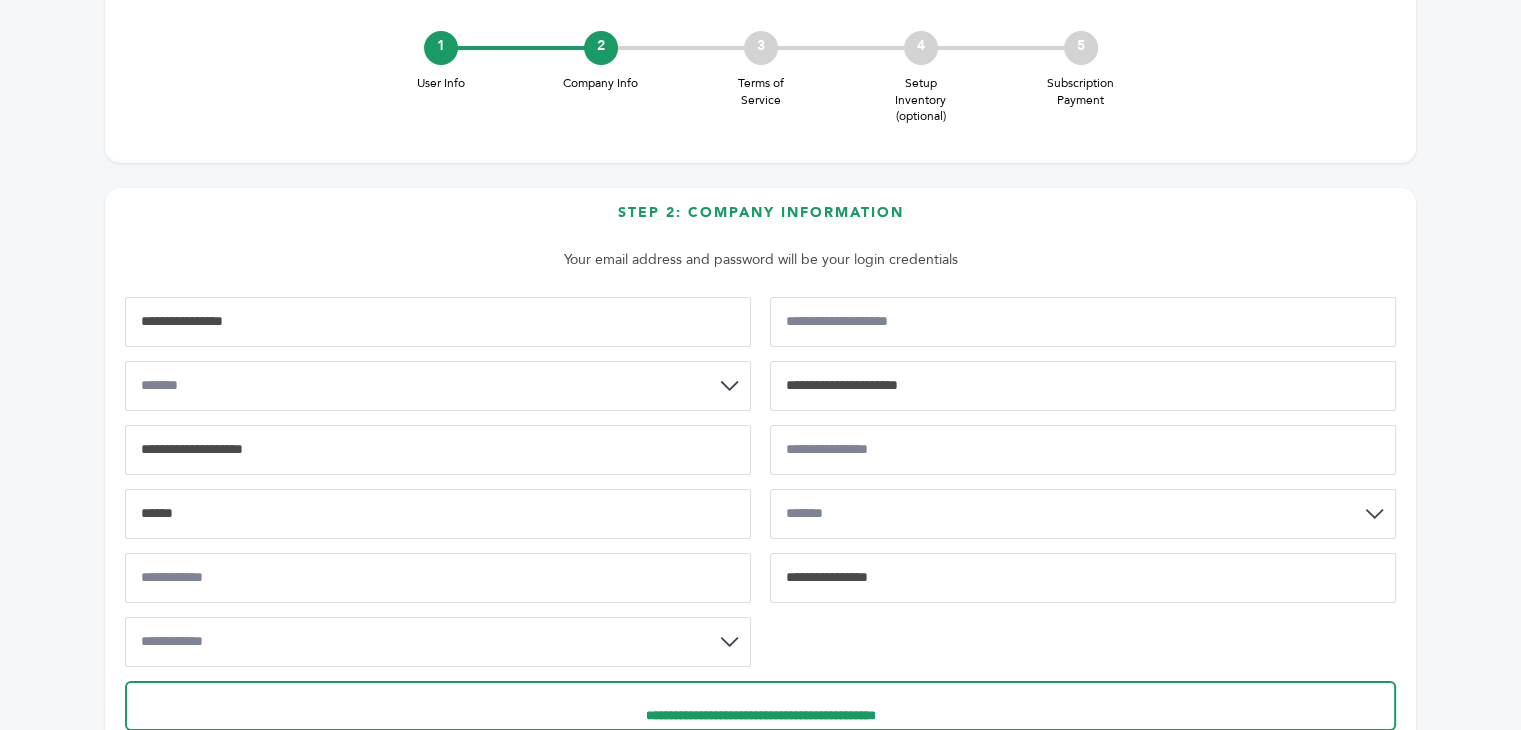 click at bounding box center (1083, 386) 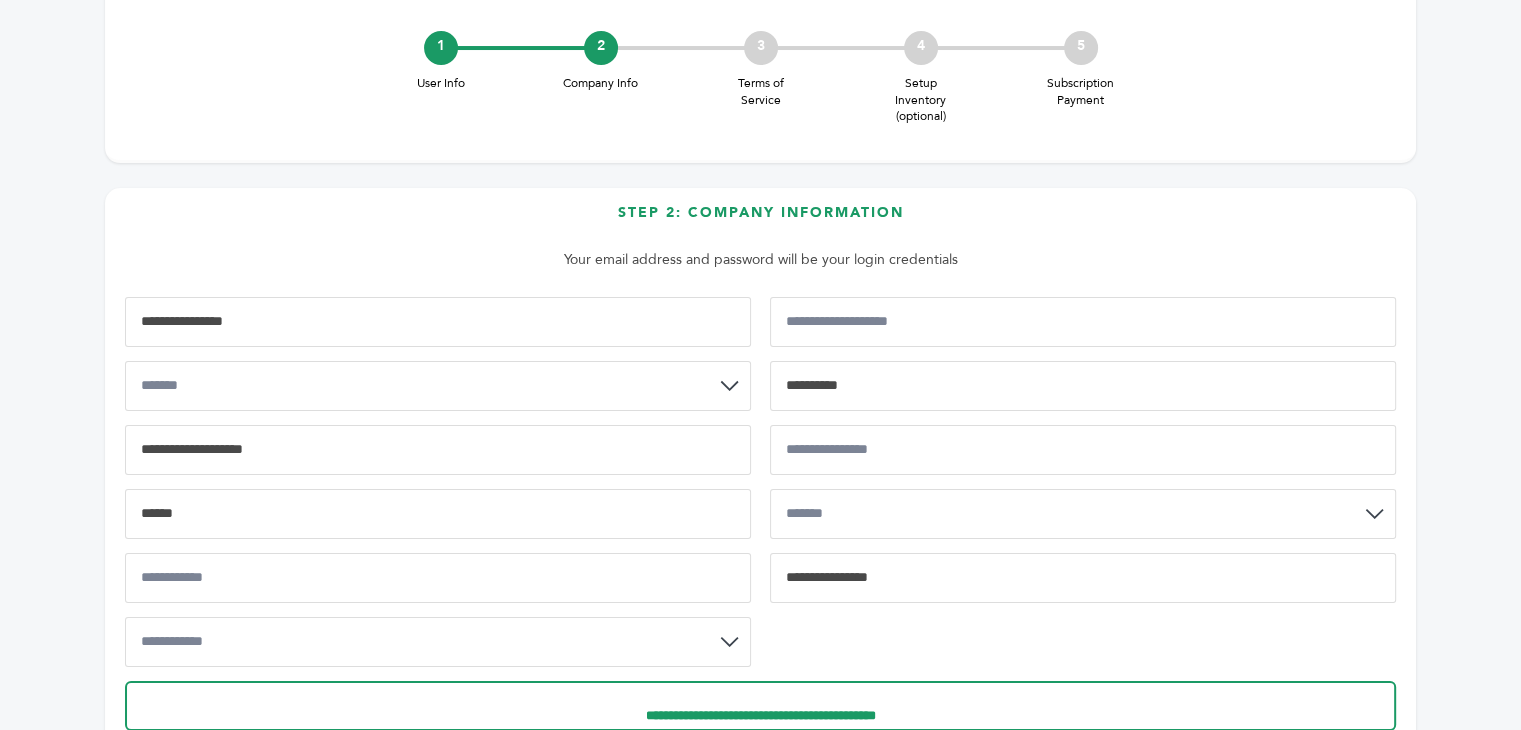 type on "**********" 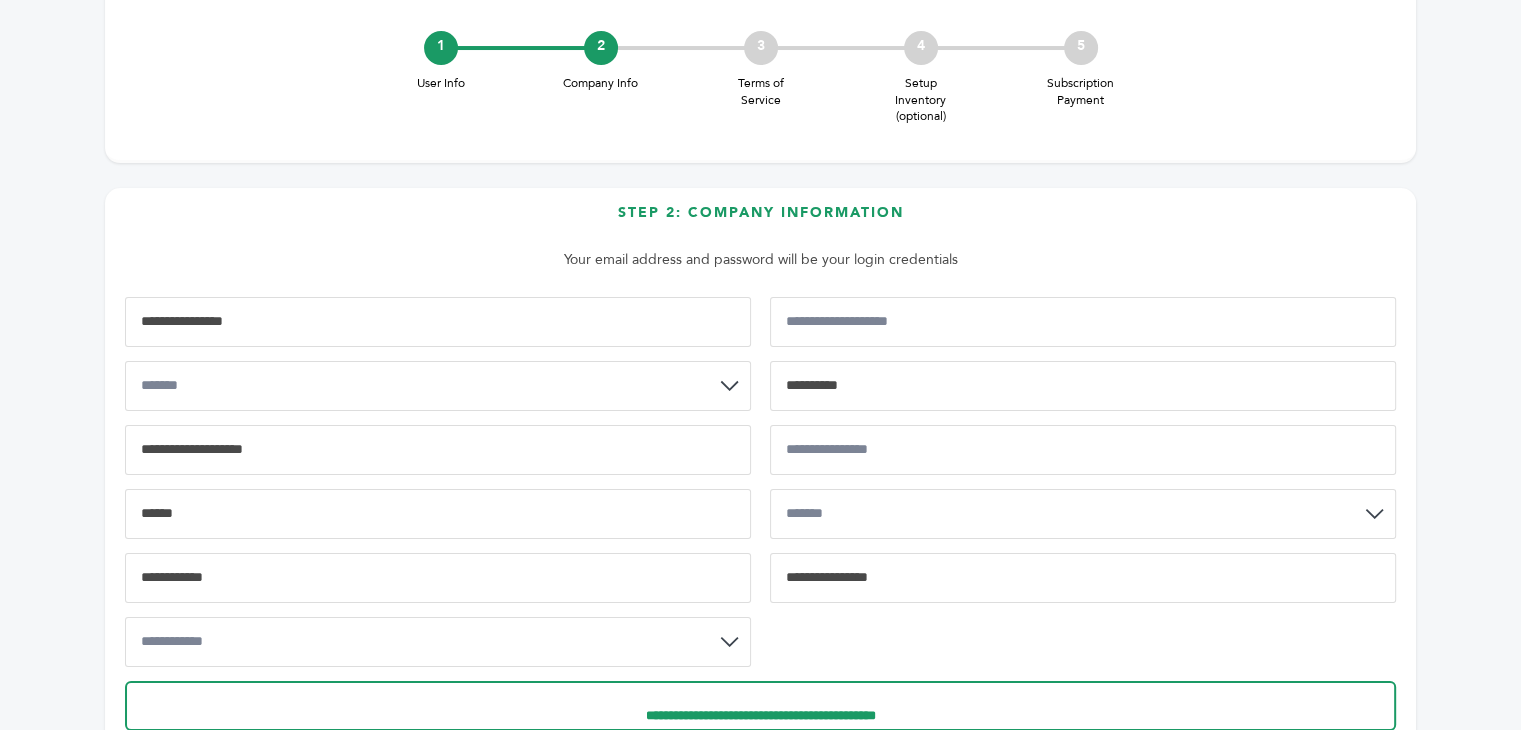 click at bounding box center (438, 578) 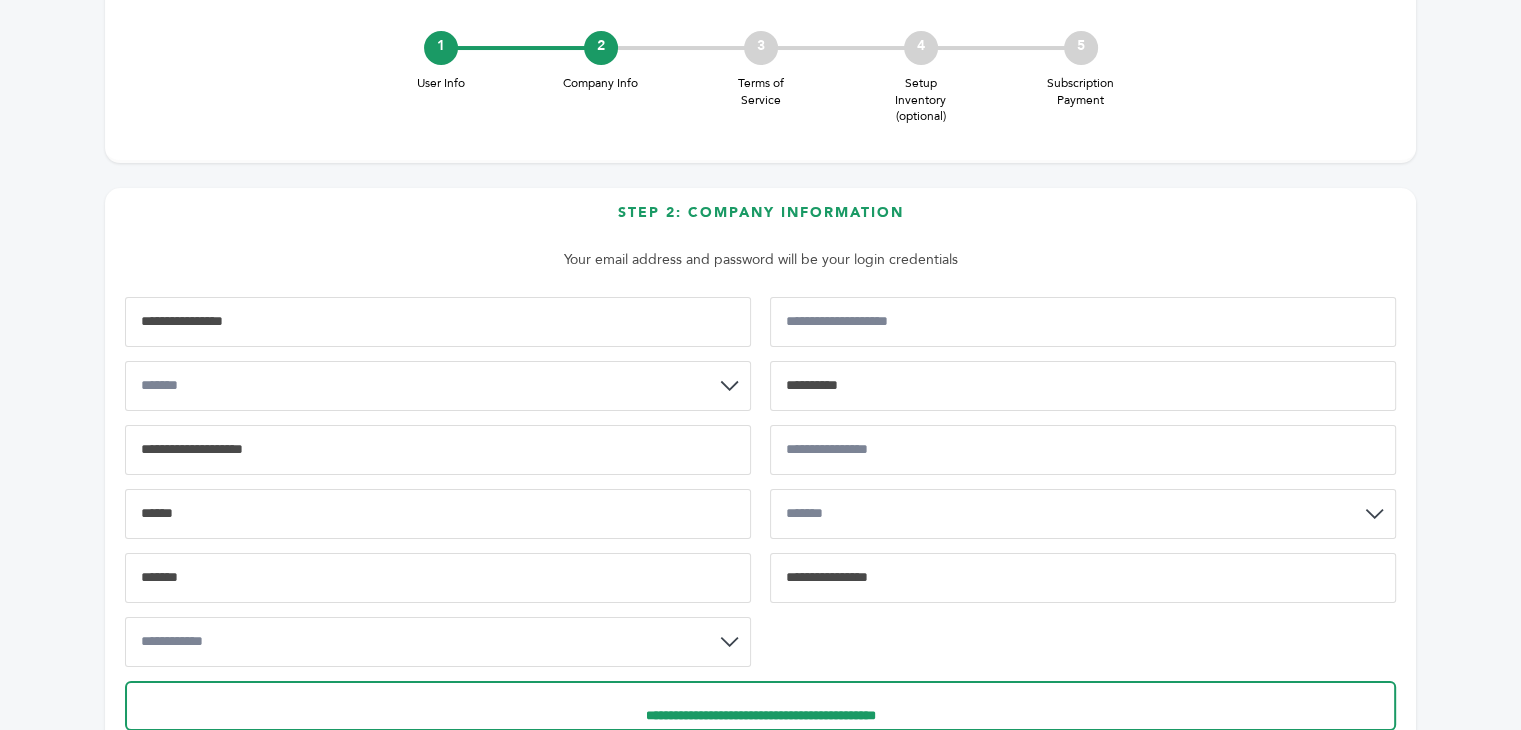 type on "*******" 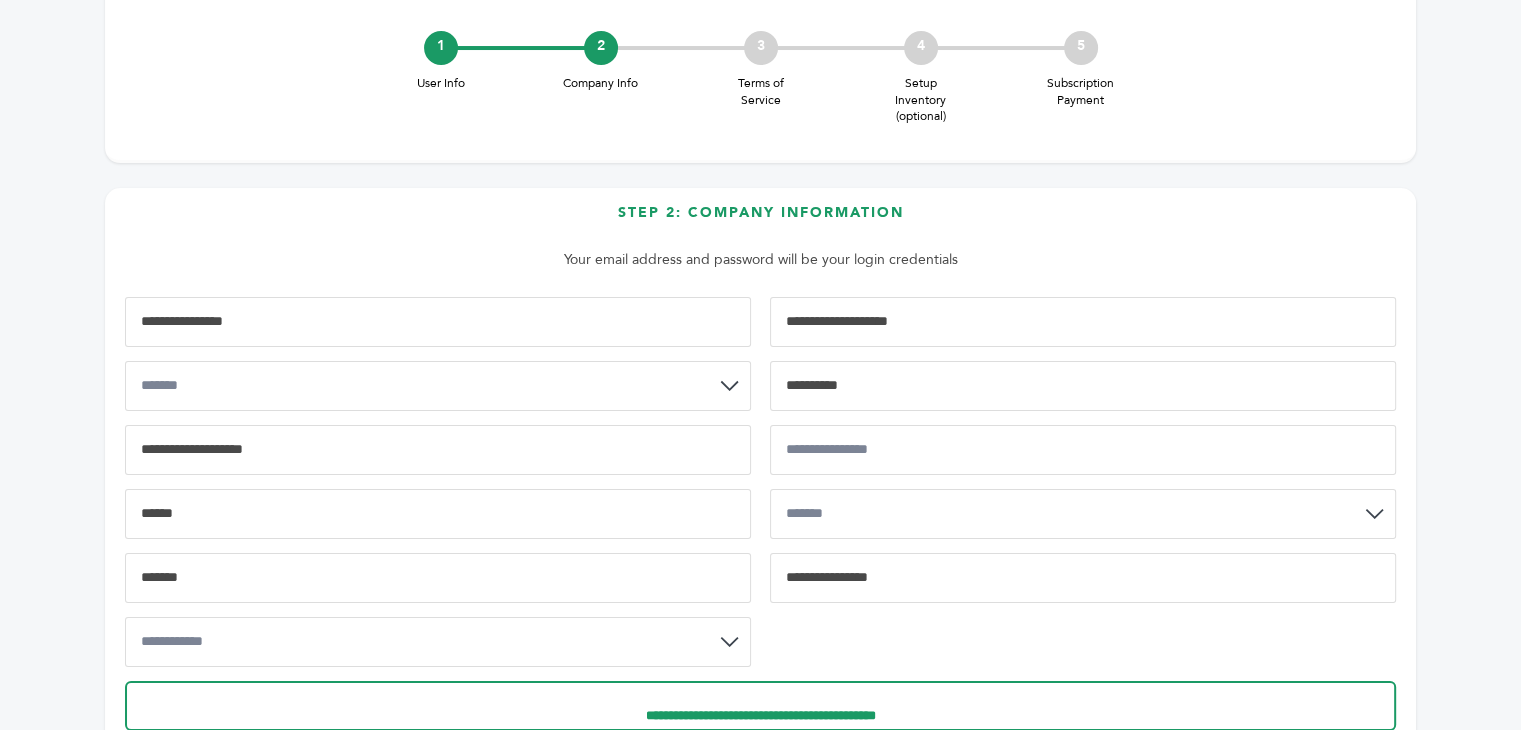click at bounding box center (1083, 322) 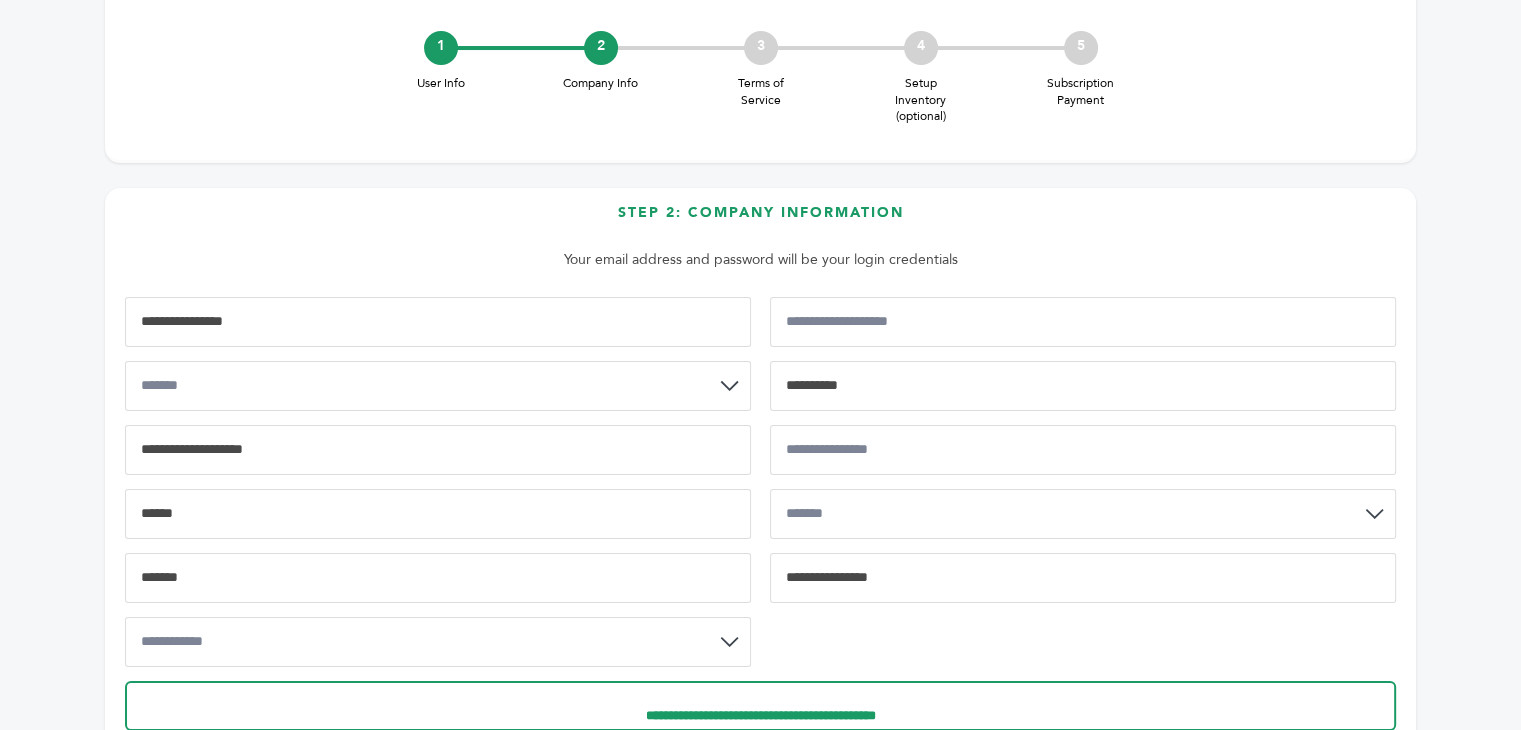 click on "Your email address and password will be your login credentials" at bounding box center [760, 260] 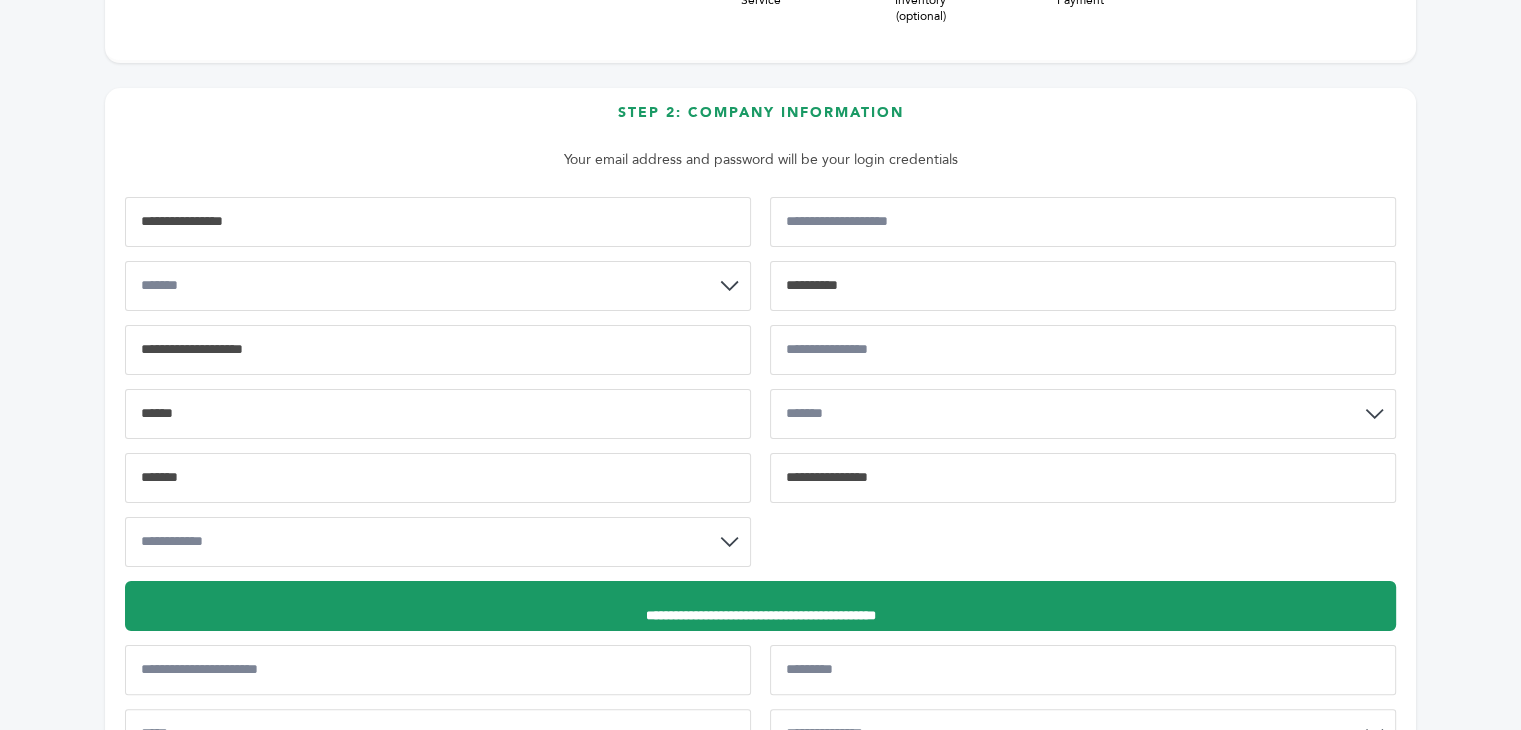 click on "**********" at bounding box center (760, 606) 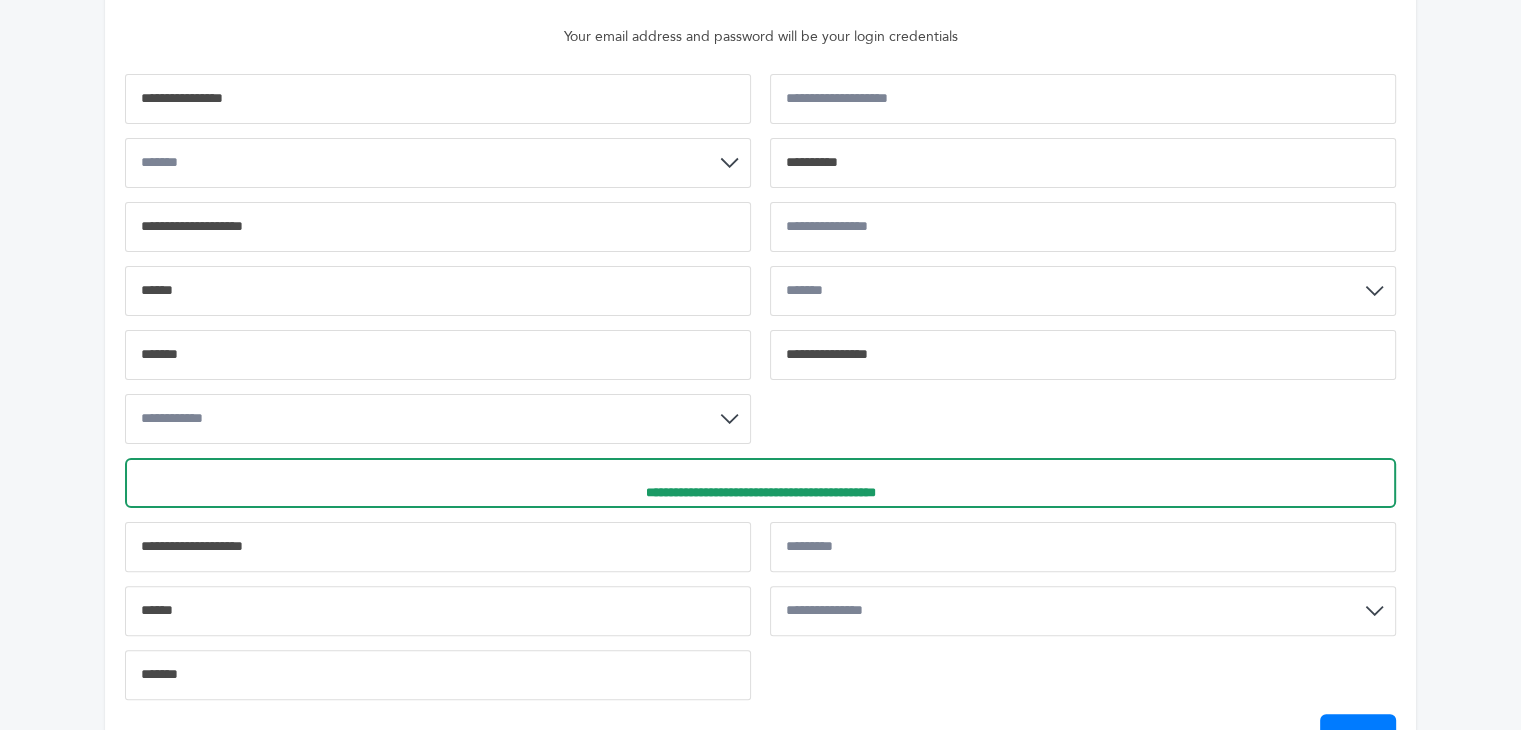 scroll, scrollTop: 500, scrollLeft: 0, axis: vertical 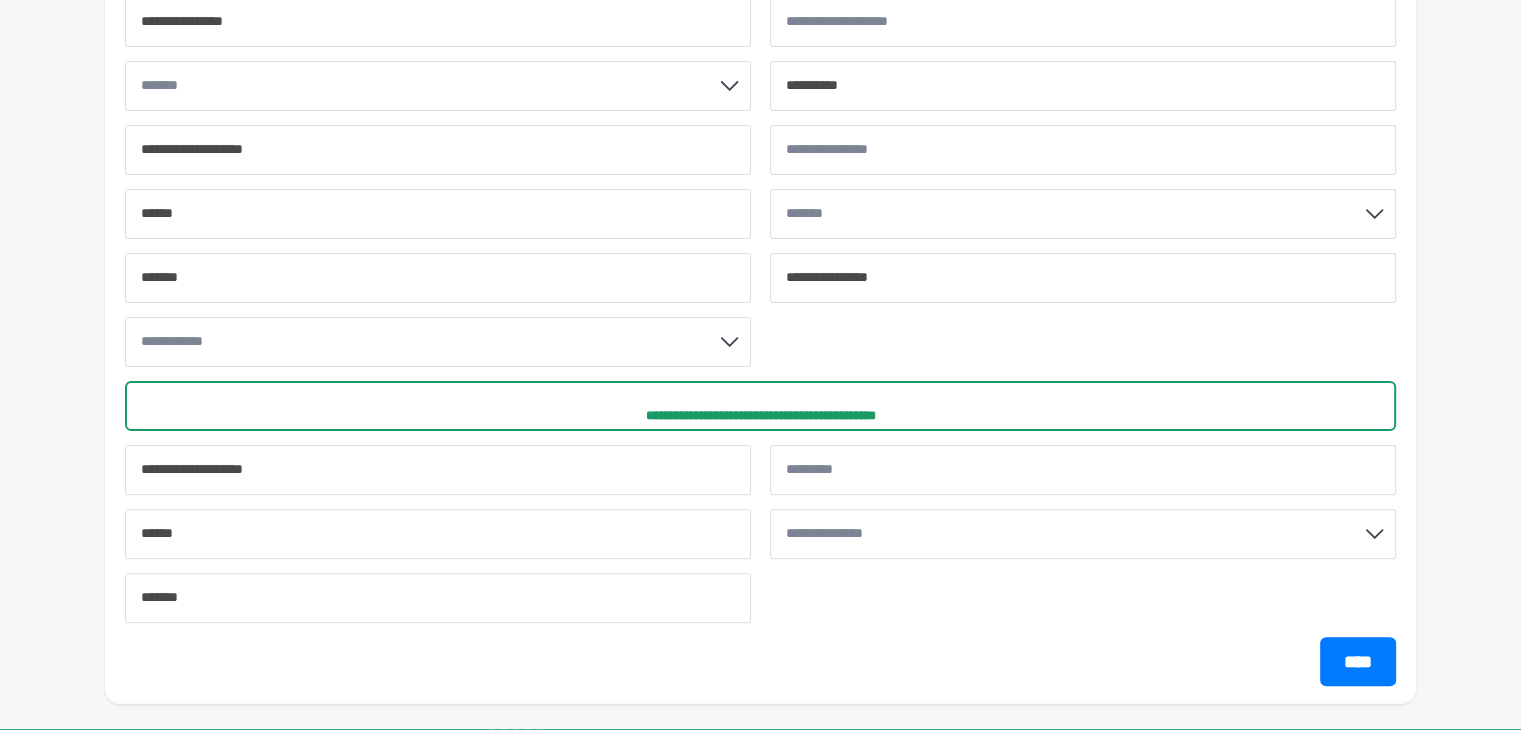 click on "**********" at bounding box center [1083, 534] 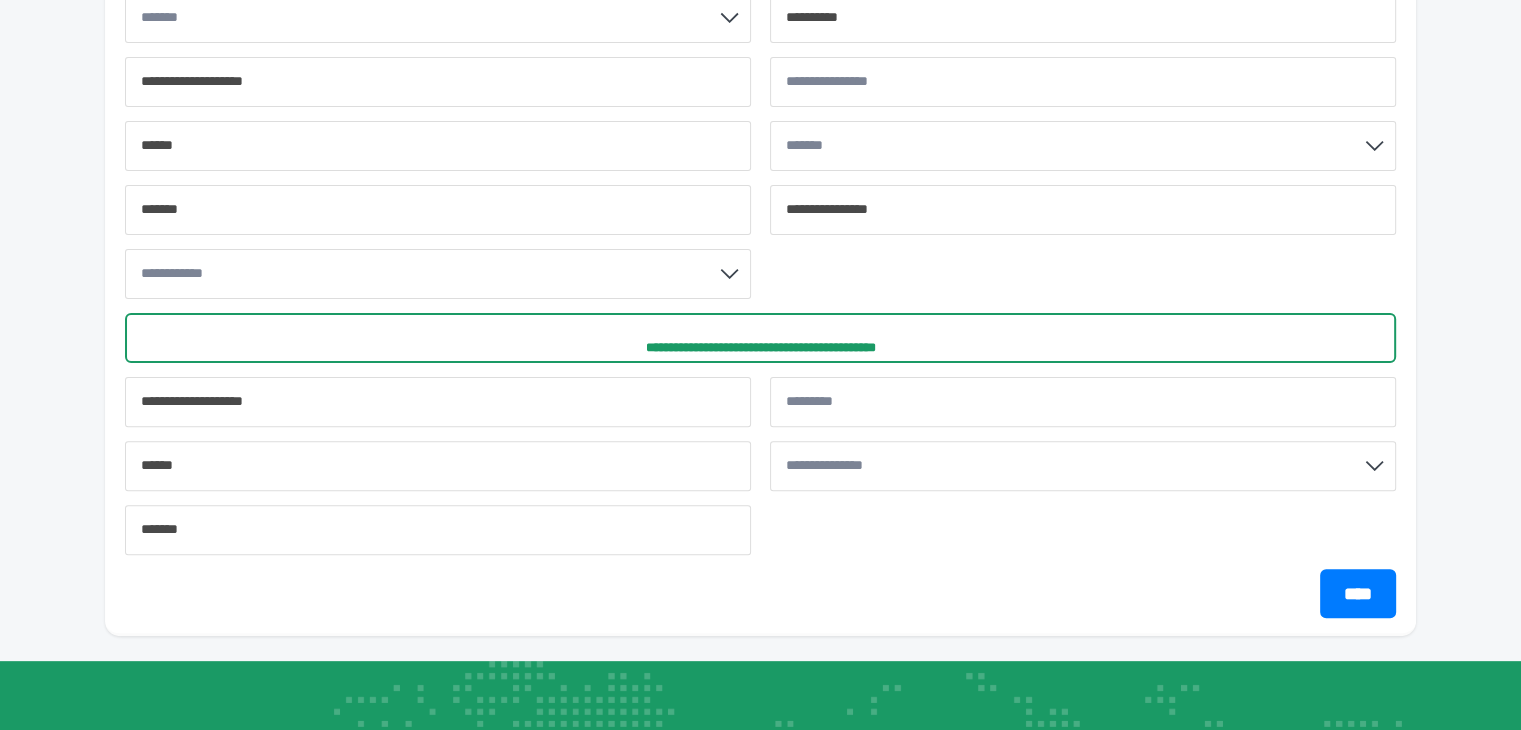 scroll, scrollTop: 600, scrollLeft: 0, axis: vertical 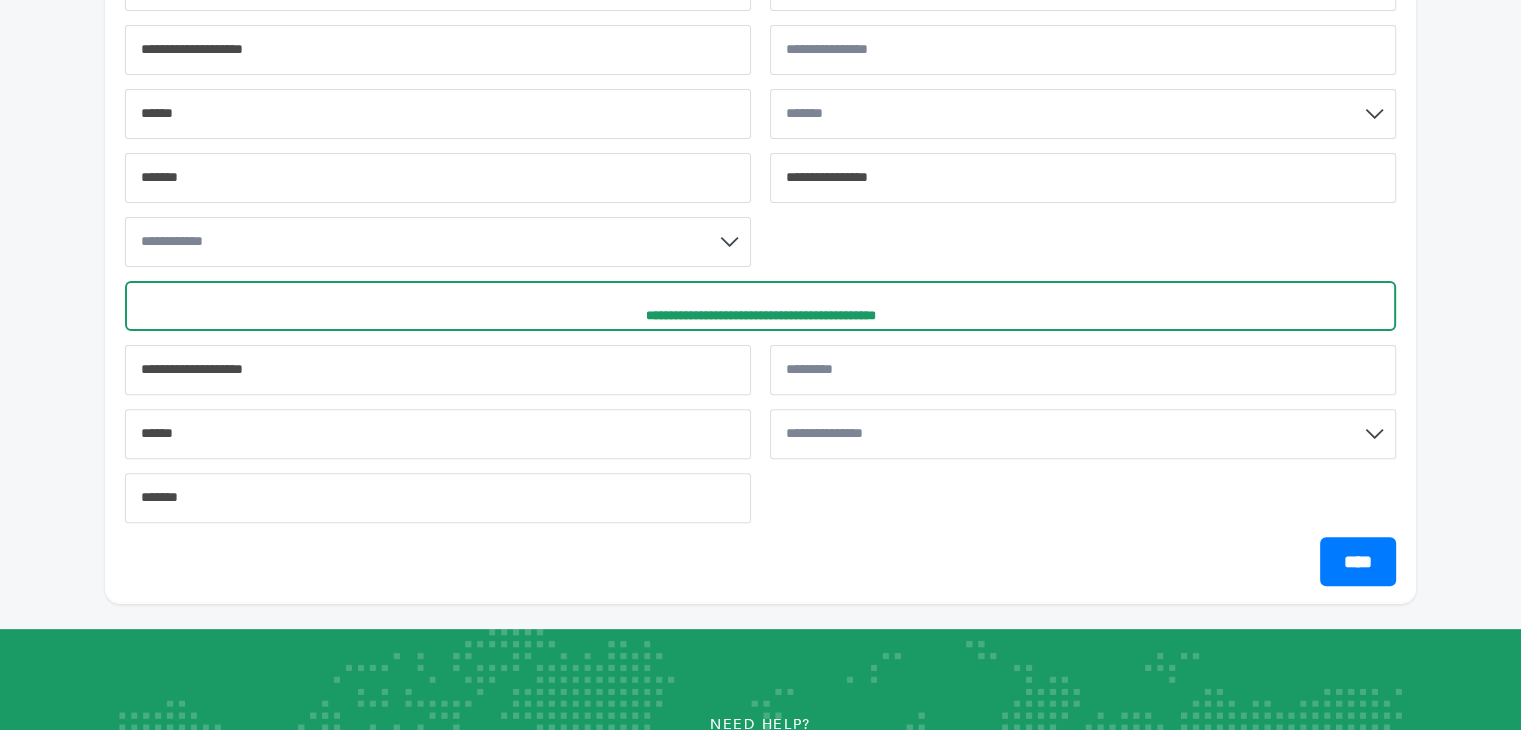 click on "**********" at bounding box center (1083, 434) 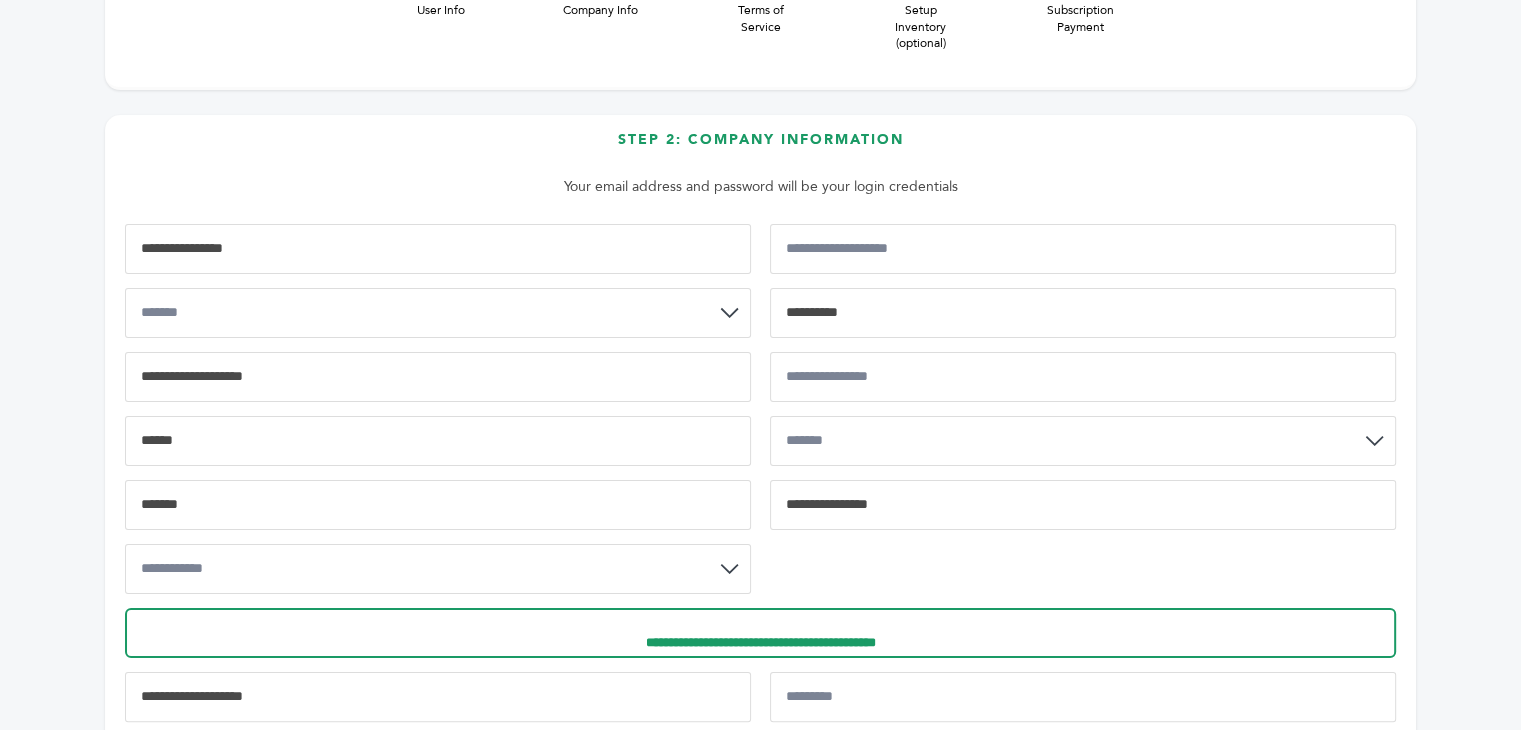 scroll, scrollTop: 200, scrollLeft: 0, axis: vertical 